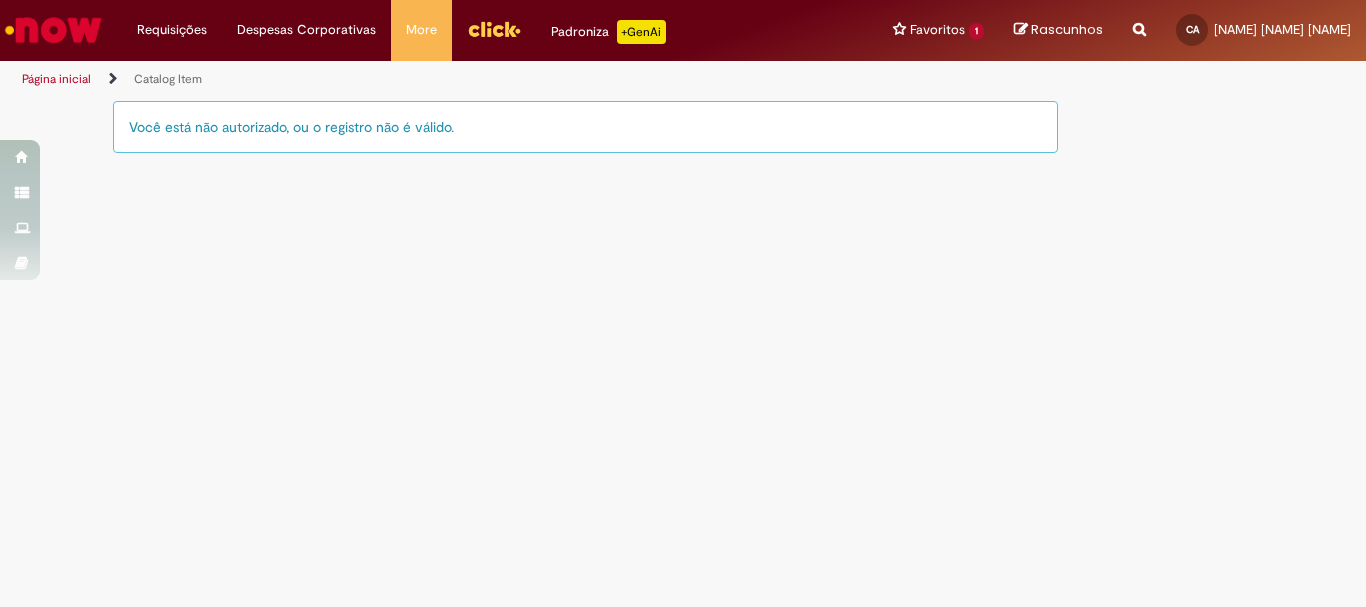 scroll, scrollTop: 0, scrollLeft: 0, axis: both 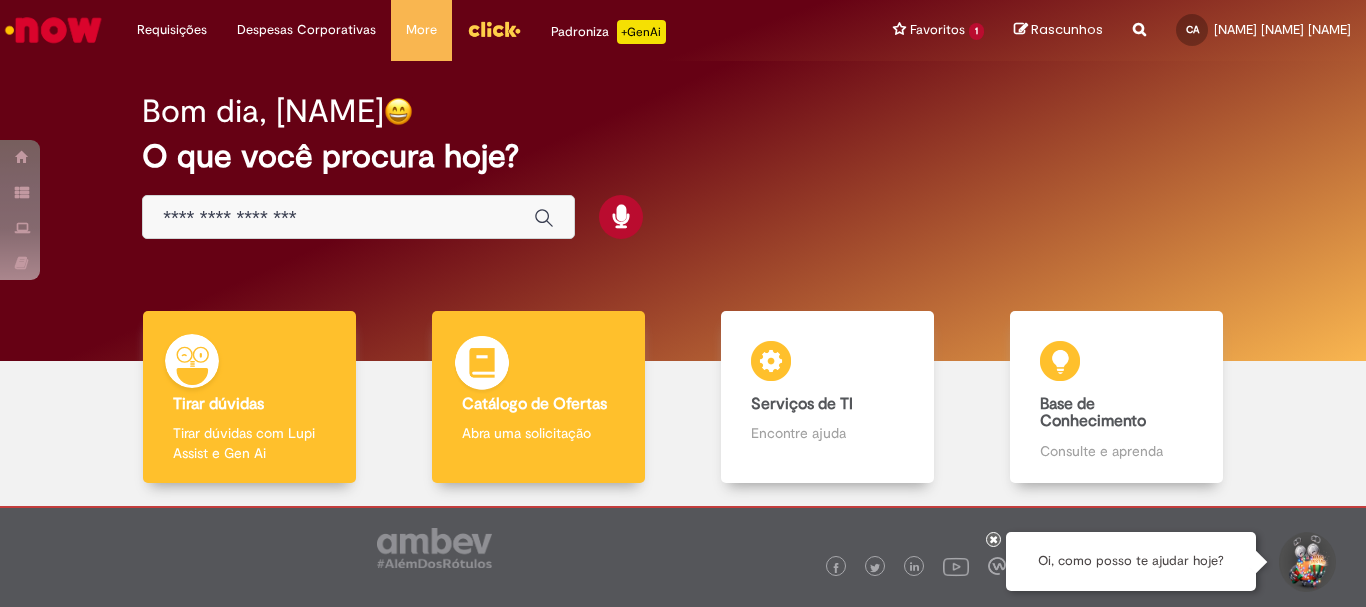 click on "Catálogo de Ofertas
Catálogo de Ofertas
Abra uma solicitação" at bounding box center (538, 397) 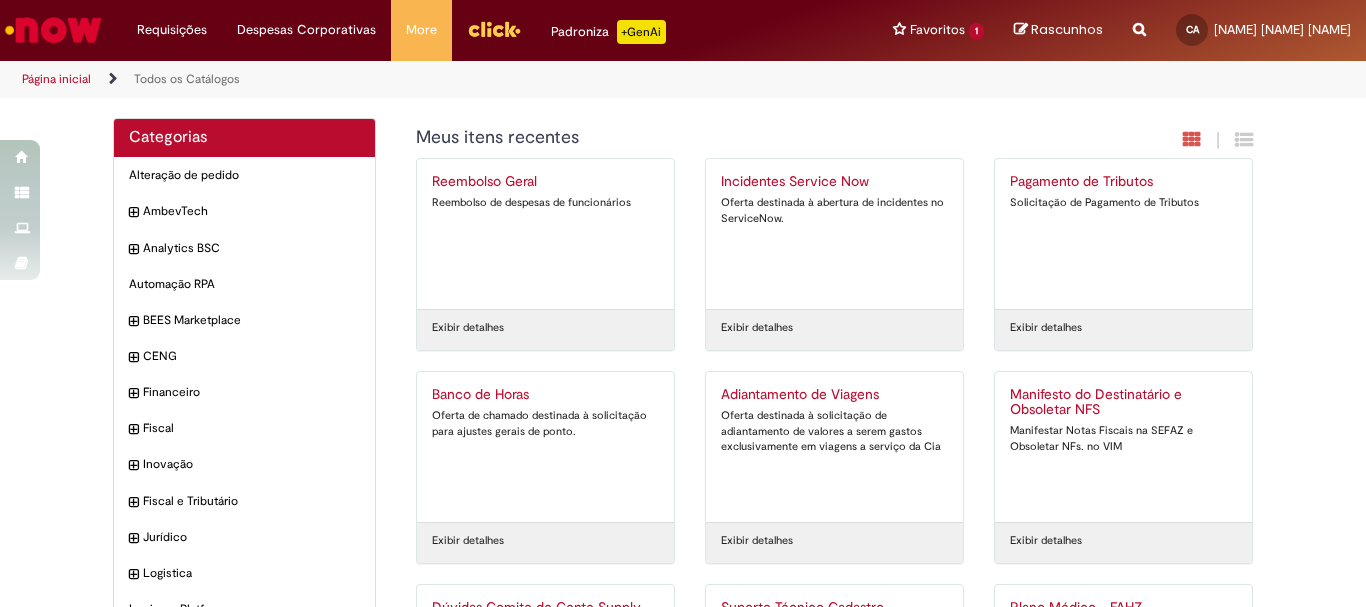 click on "Banco de Horas" at bounding box center [545, 395] 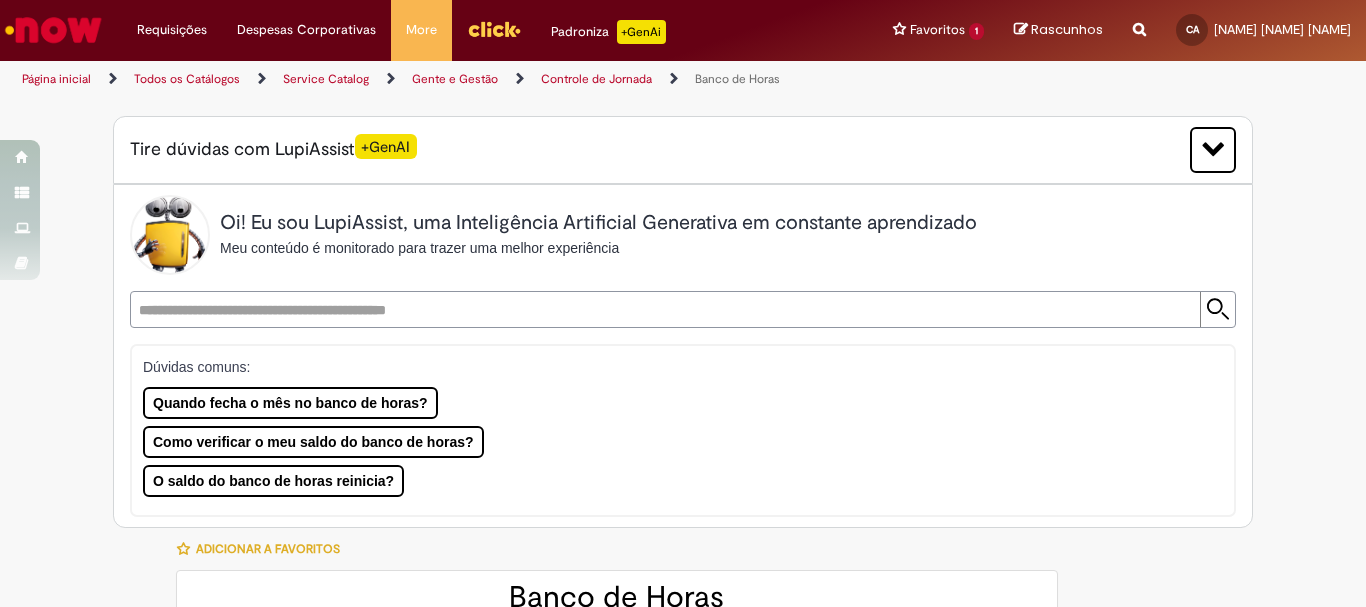 type on "********" 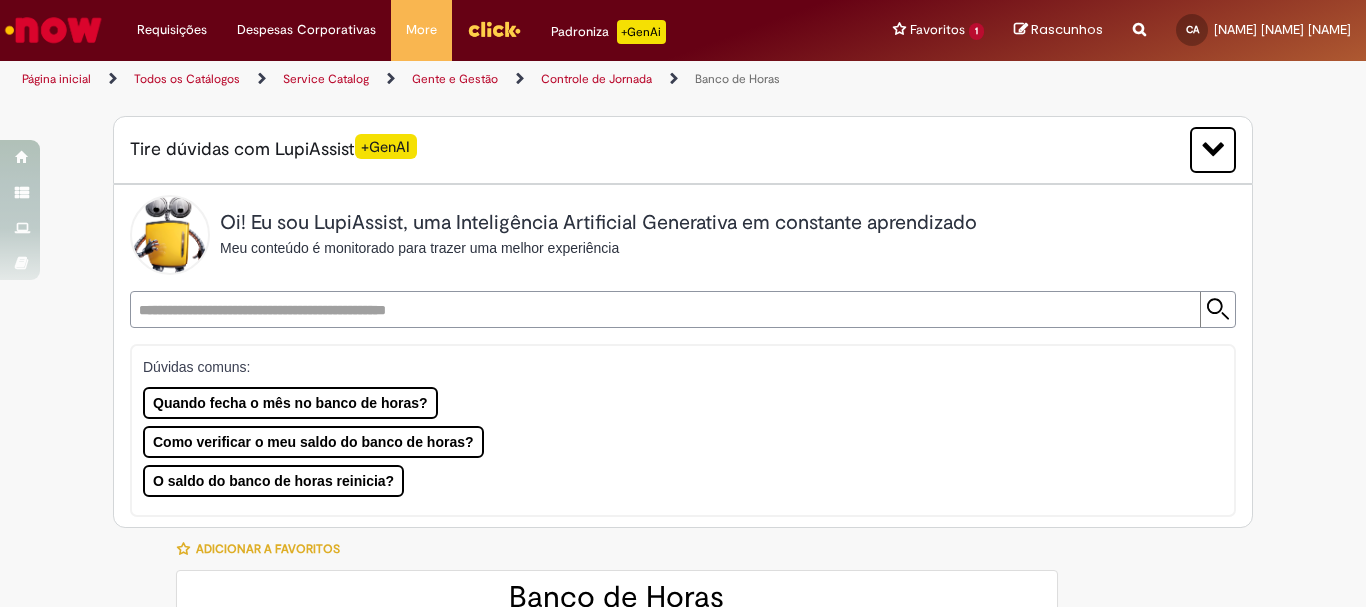type on "**********" 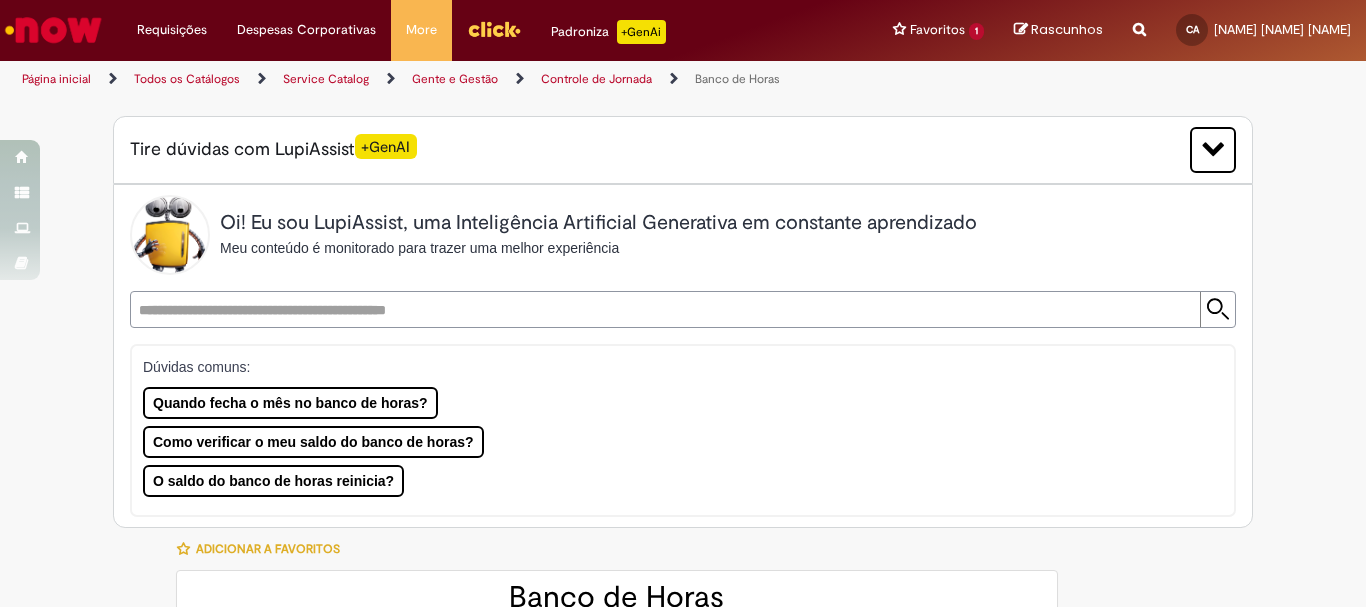 type on "**********" 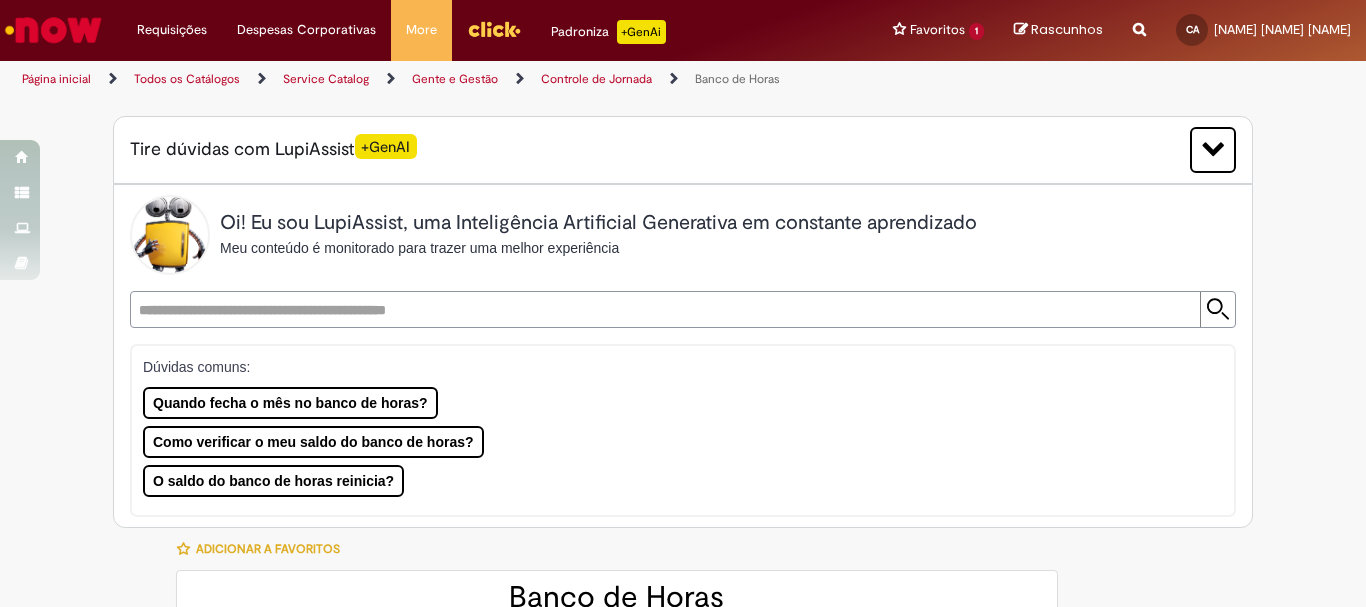 type on "**********" 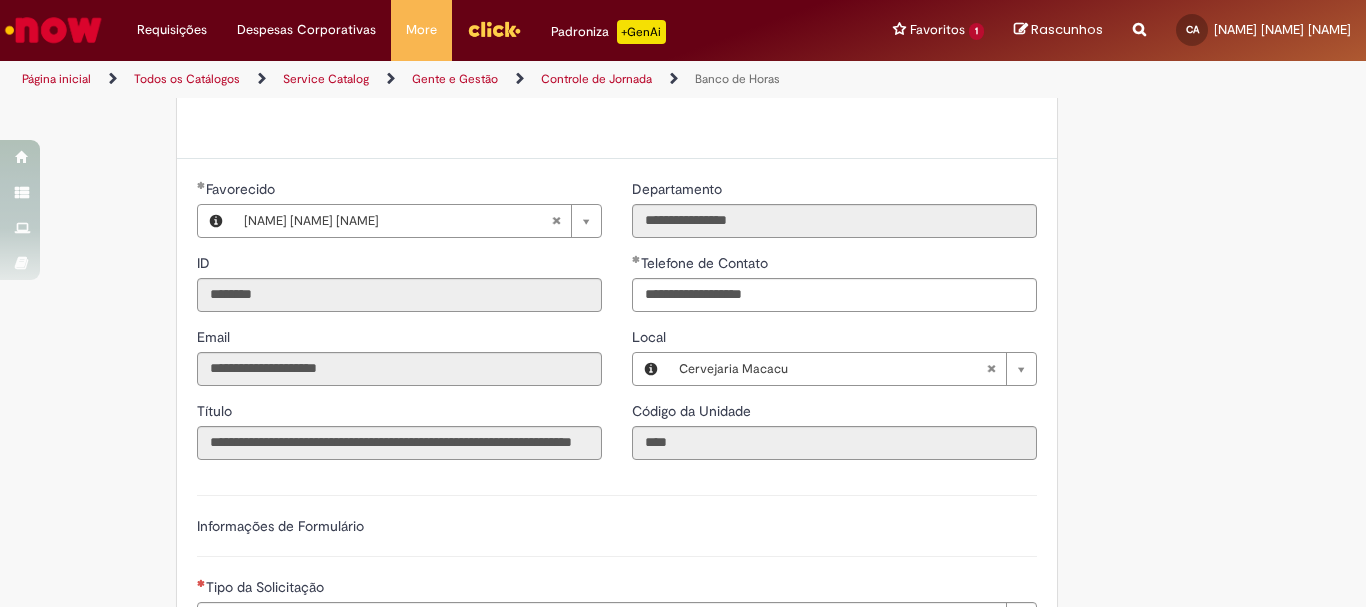 scroll, scrollTop: 1200, scrollLeft: 0, axis: vertical 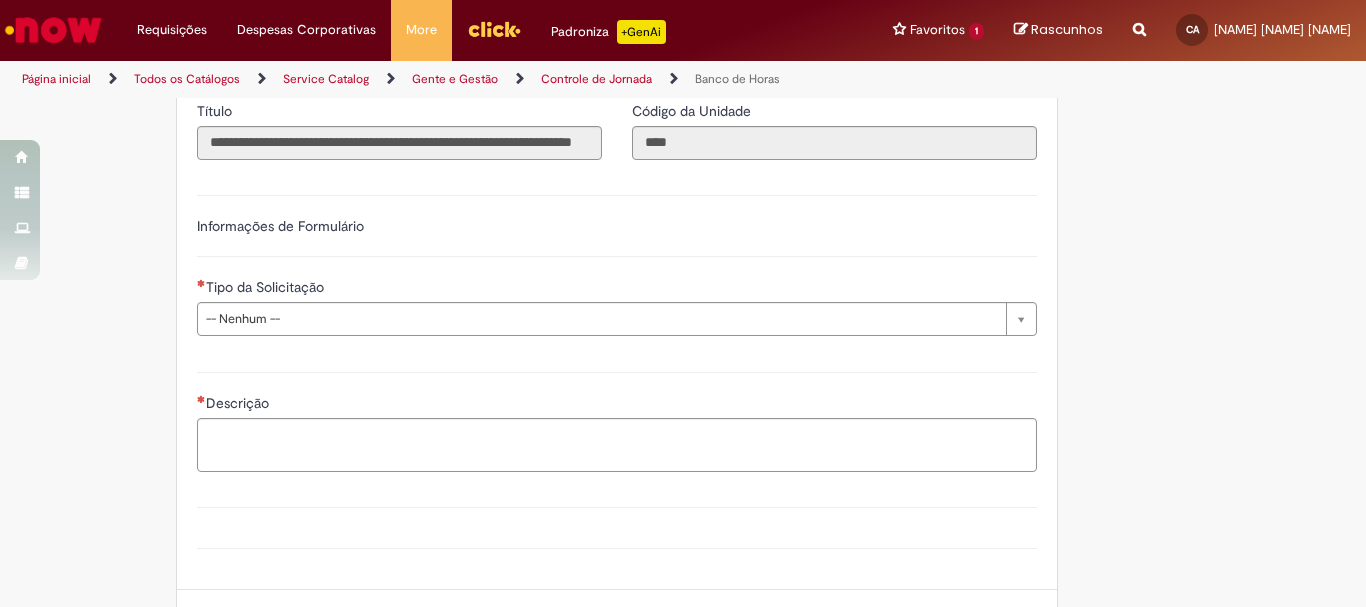 click on "Informações de Formulário" at bounding box center [280, 226] 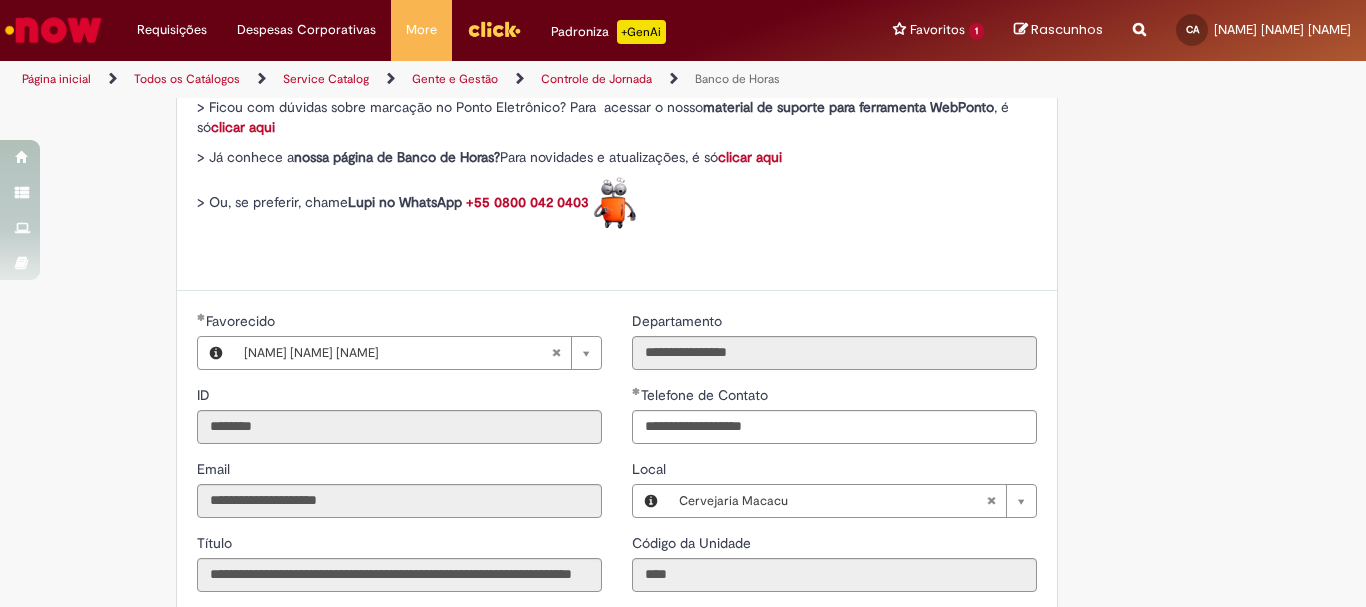 scroll, scrollTop: 668, scrollLeft: 0, axis: vertical 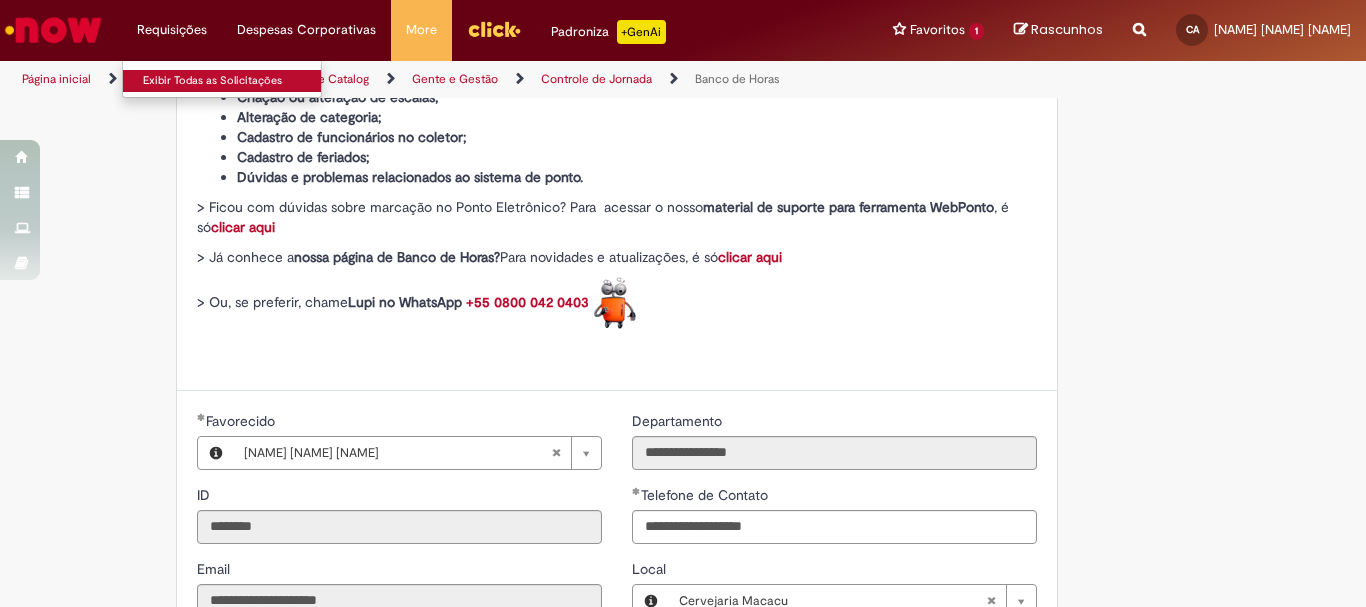 click on "Exibir Todas as Solicitações" at bounding box center (233, 81) 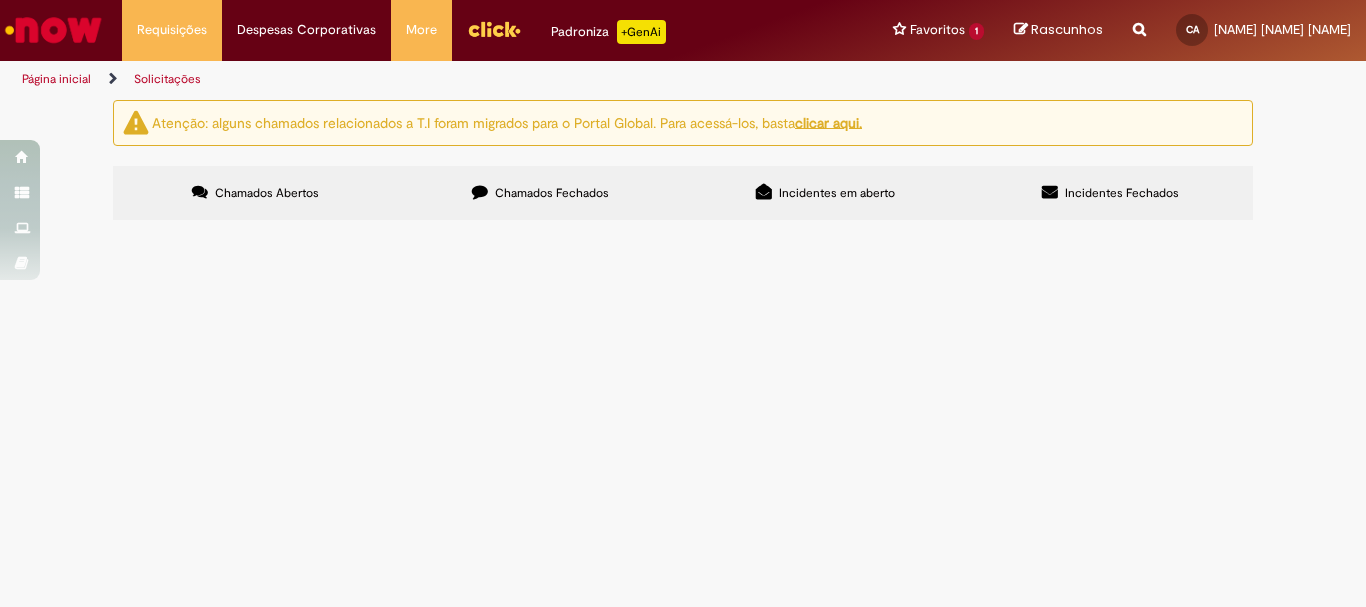 click on "Chamados Fechados" at bounding box center (552, 193) 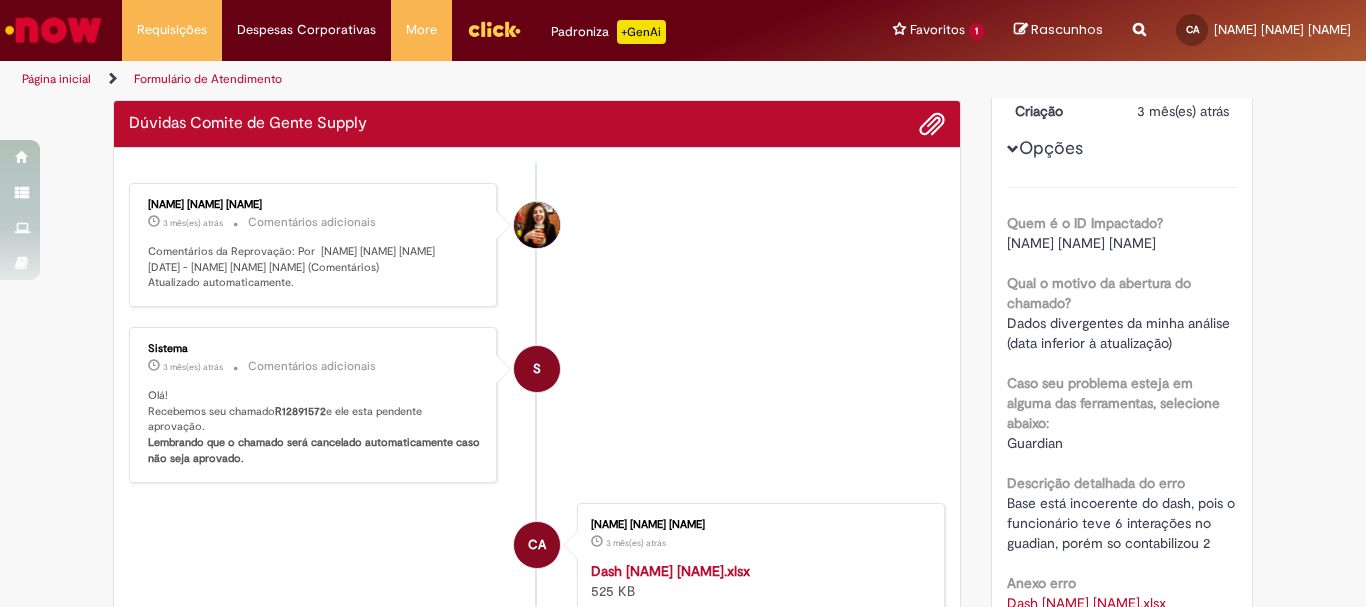 scroll, scrollTop: 0, scrollLeft: 0, axis: both 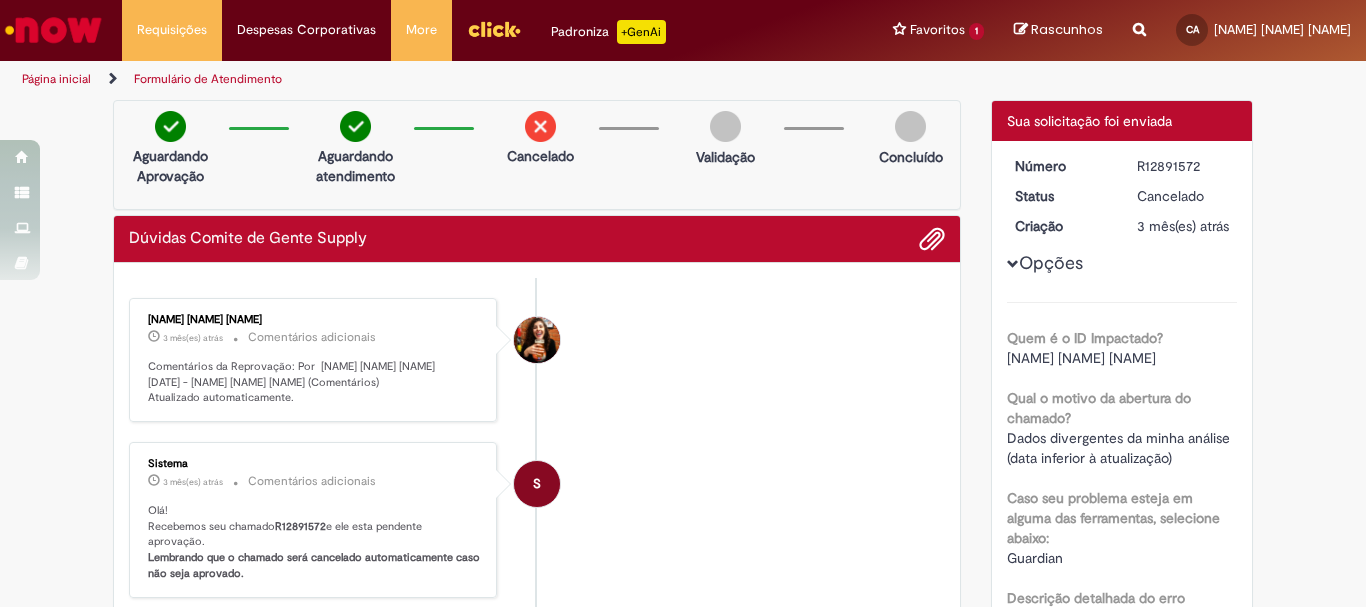 click on "Página inicial" at bounding box center (56, 79) 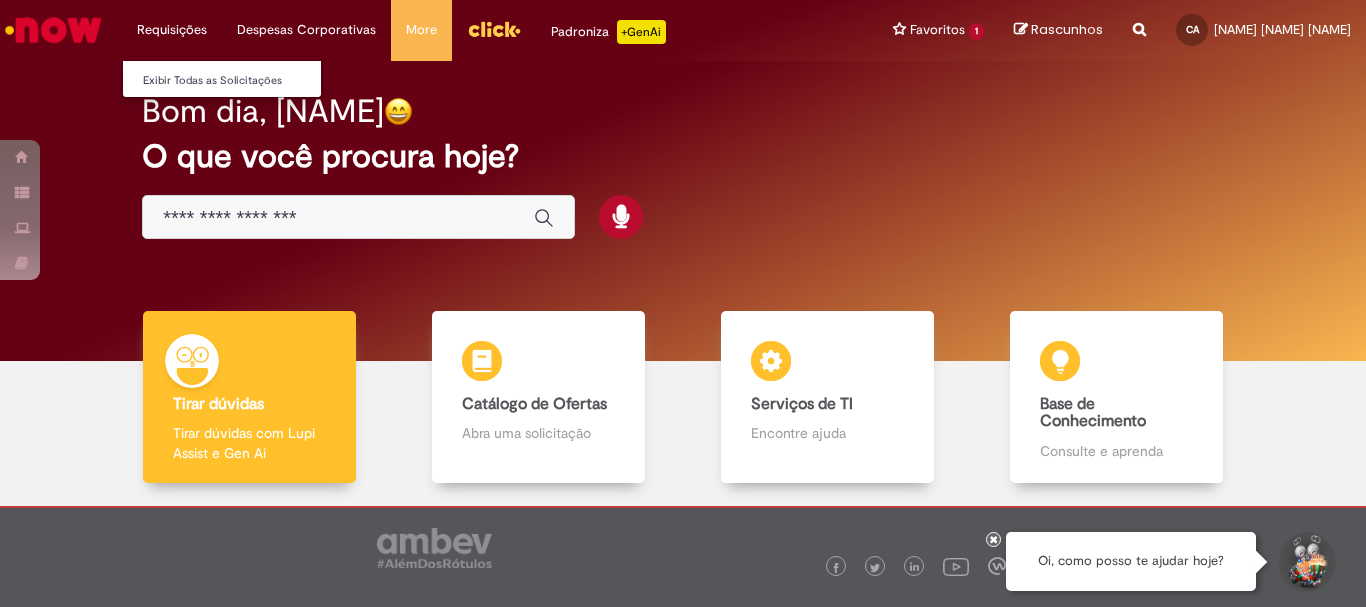 click on "Requisições
Exibir Todas as Solicitações" at bounding box center [172, 30] 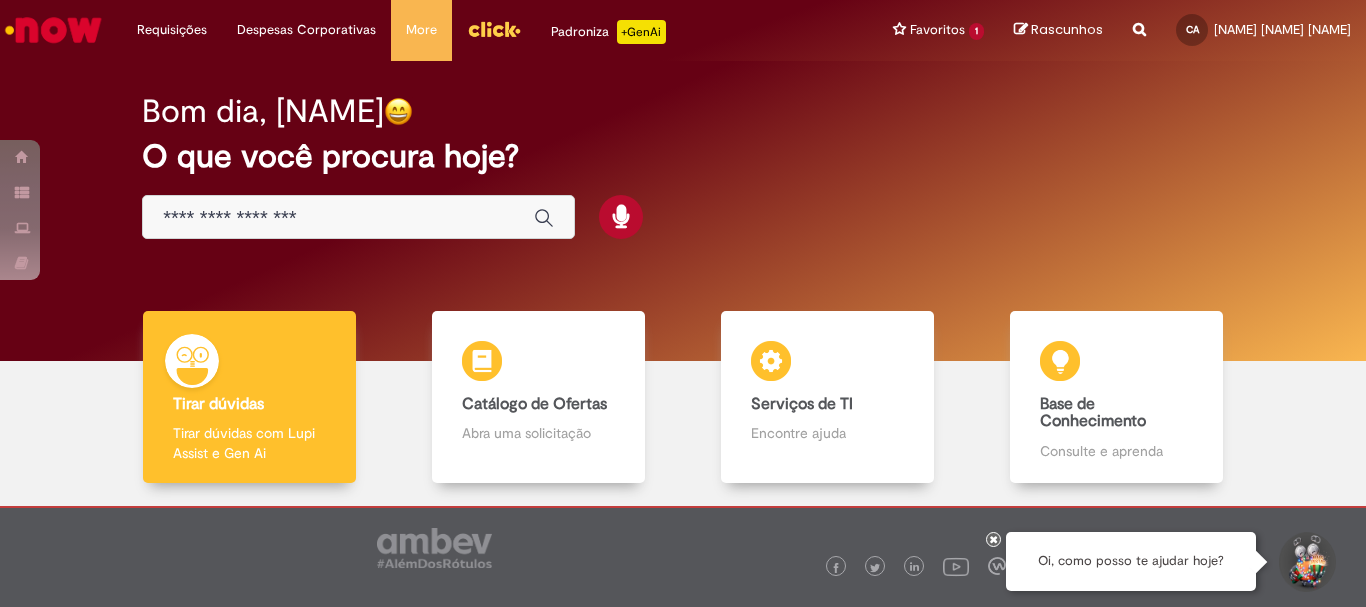 click on "Bom dia, Claudio
O que você procura hoje?" at bounding box center (683, 167) 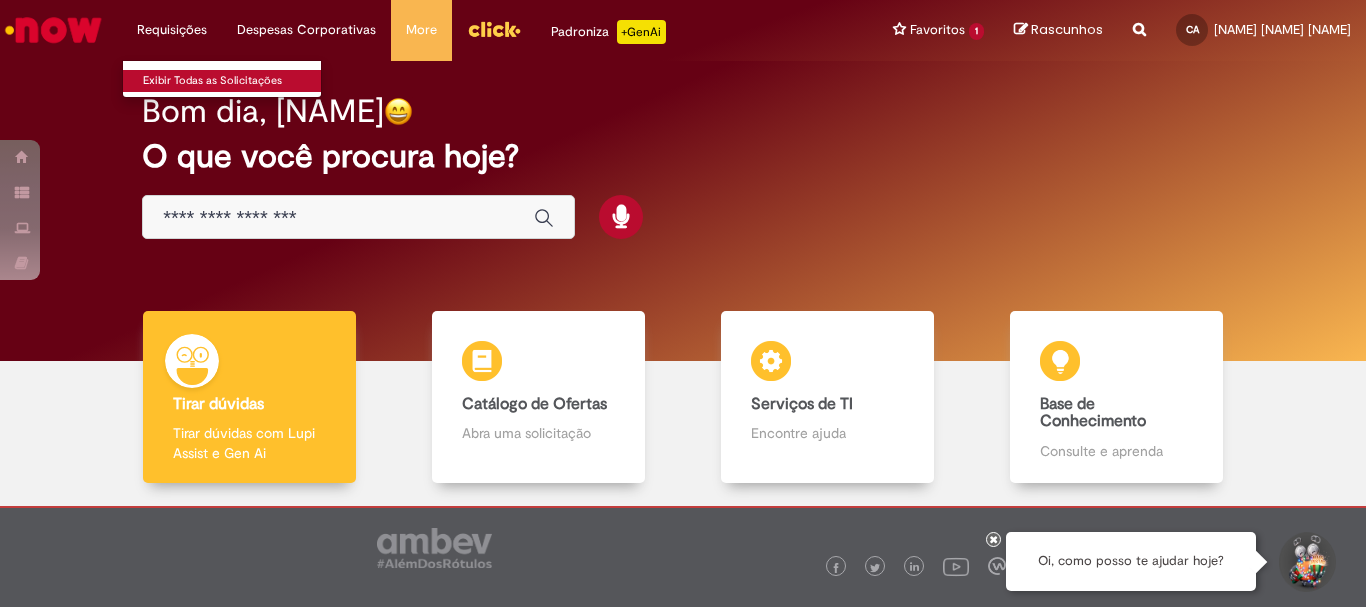 click on "Exibir Todas as Solicitações" at bounding box center [233, 81] 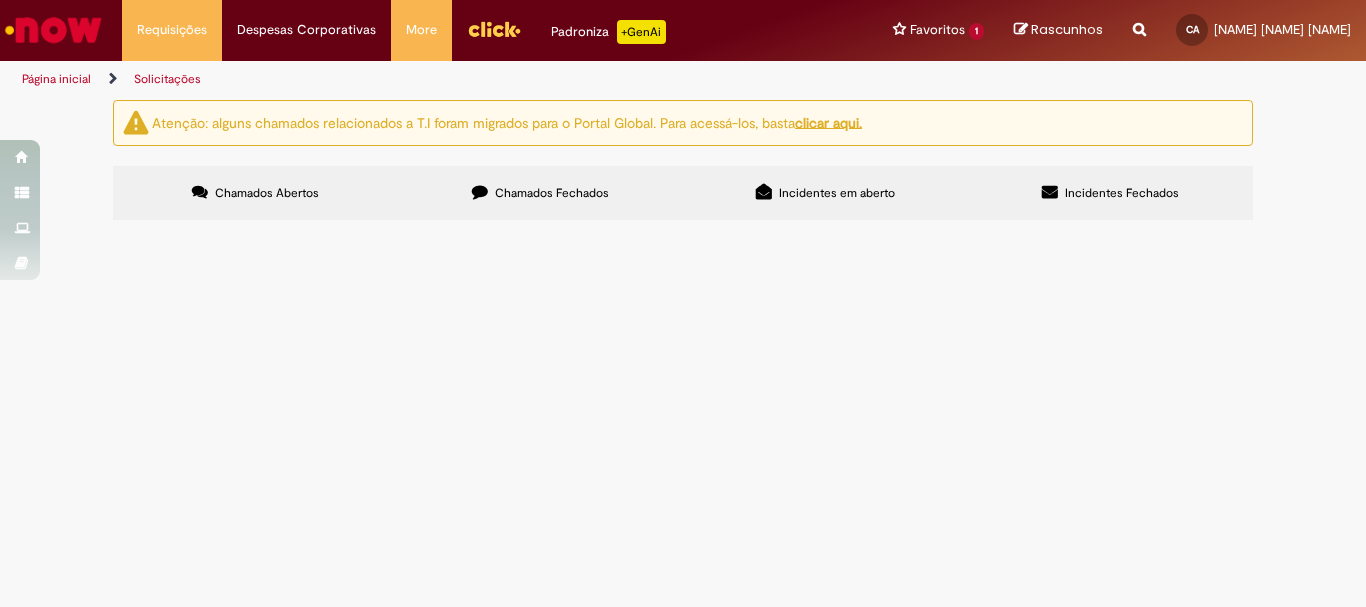 click on "Chamados Fechados" at bounding box center [552, 193] 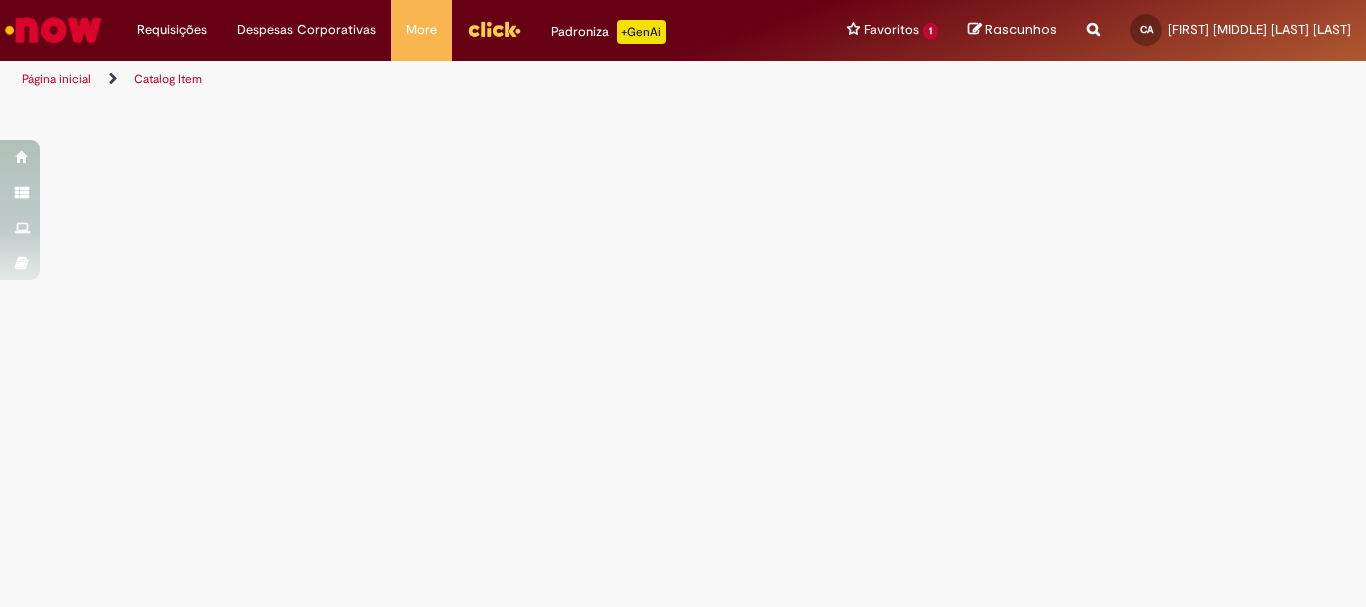 scroll, scrollTop: 0, scrollLeft: 0, axis: both 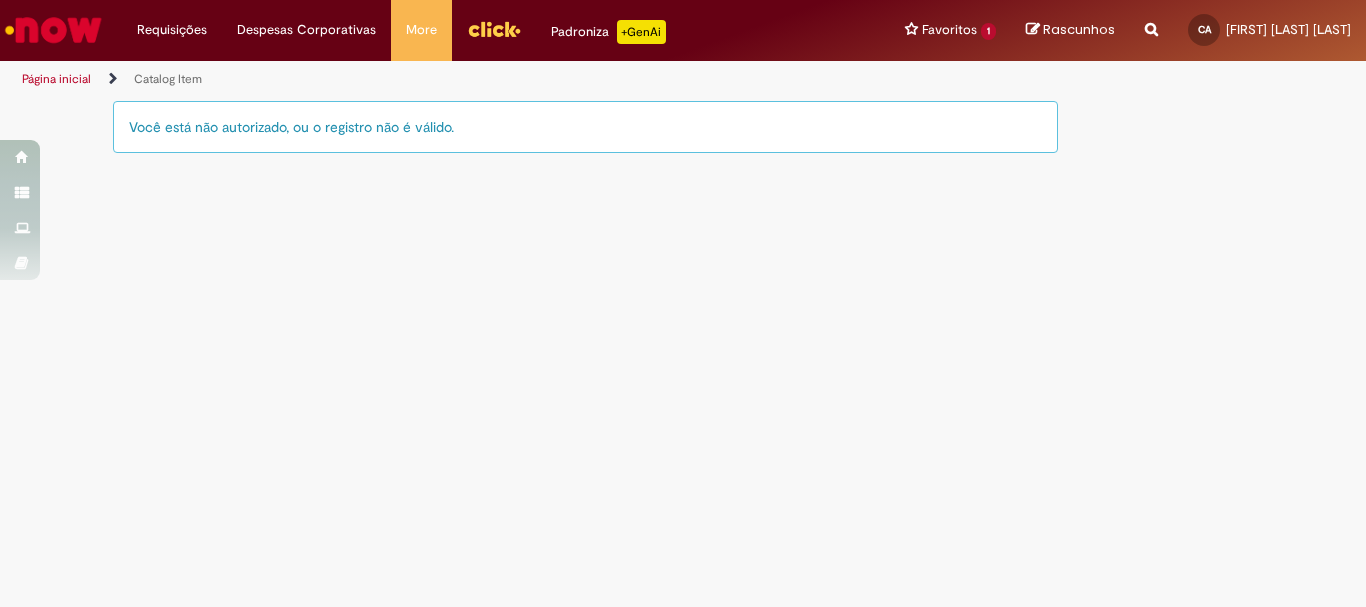 click on "Você está não autorizado, ou o registro não é válido." at bounding box center (585, 127) 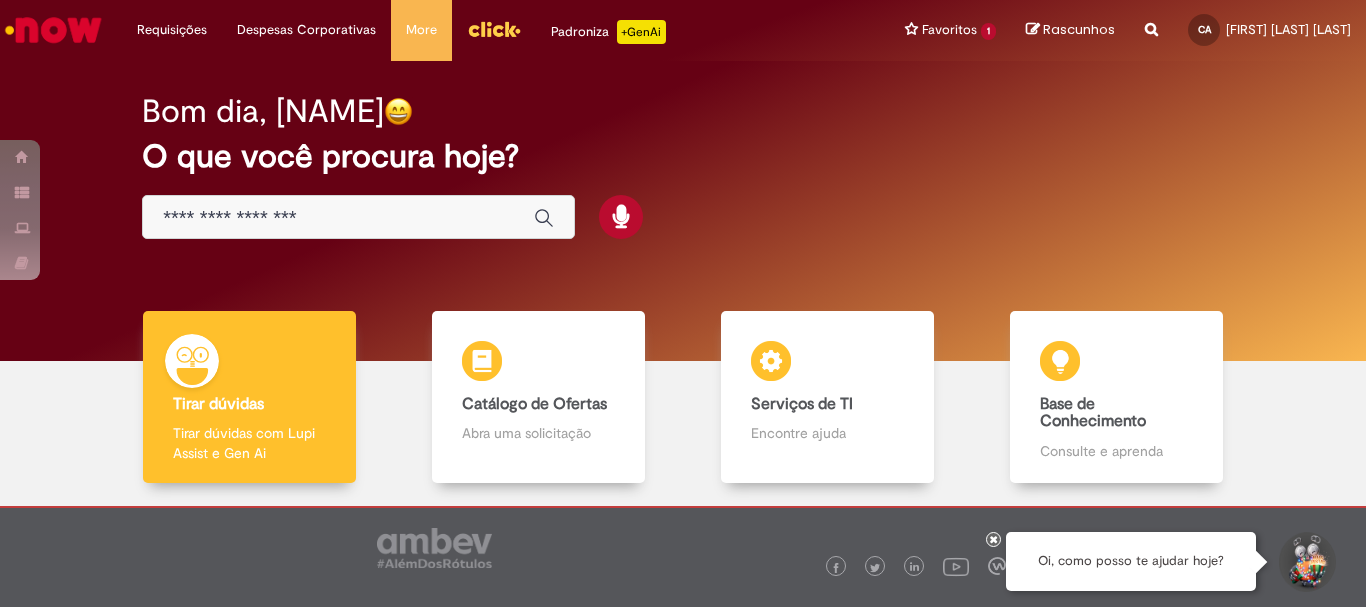 scroll, scrollTop: 98, scrollLeft: 0, axis: vertical 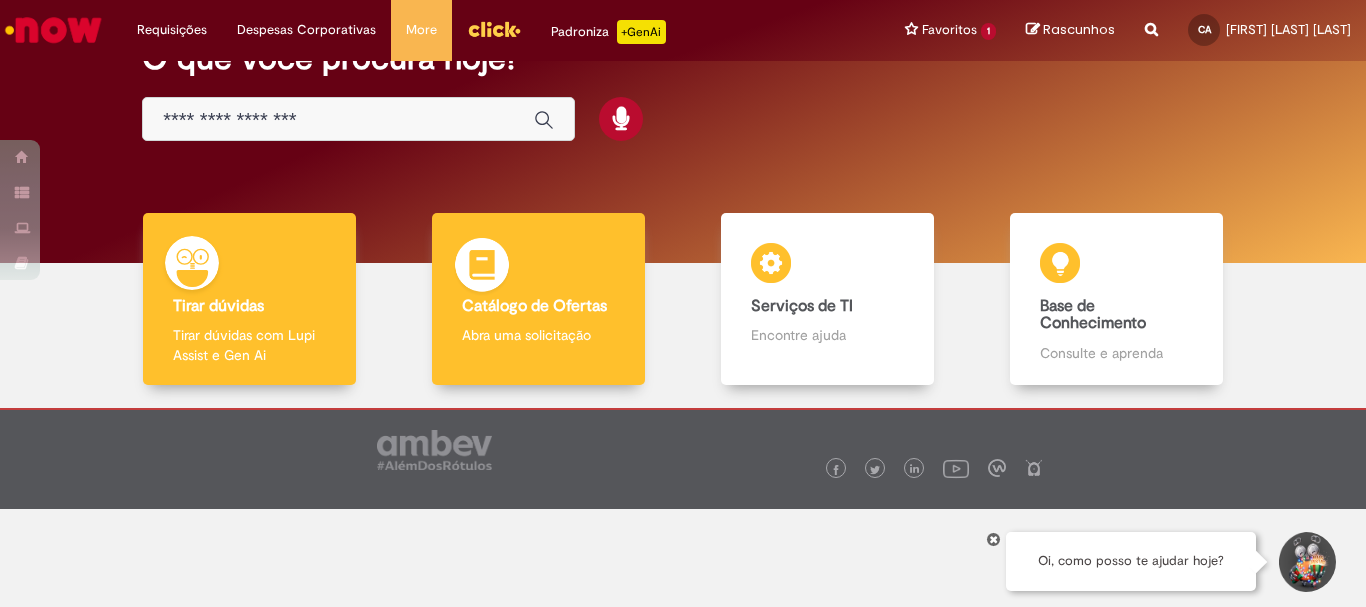 click on "Catálogo de Ofertas
Catálogo de Ofertas
Abra uma solicitação" at bounding box center [538, 299] 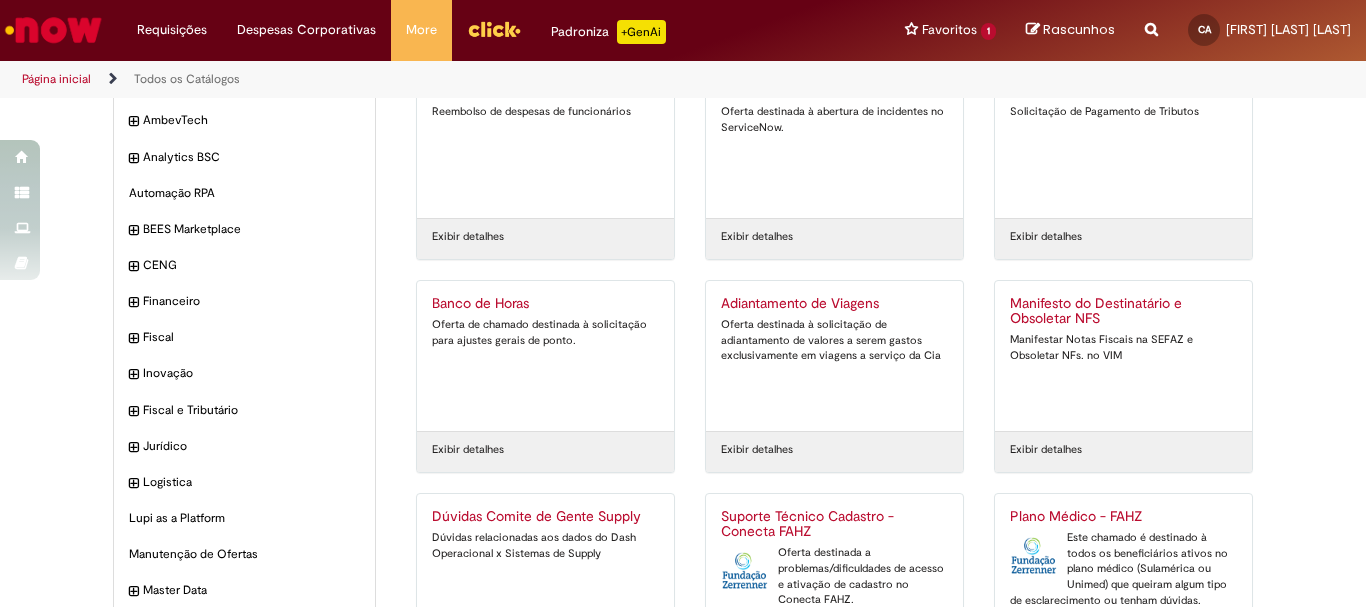 scroll, scrollTop: 0, scrollLeft: 0, axis: both 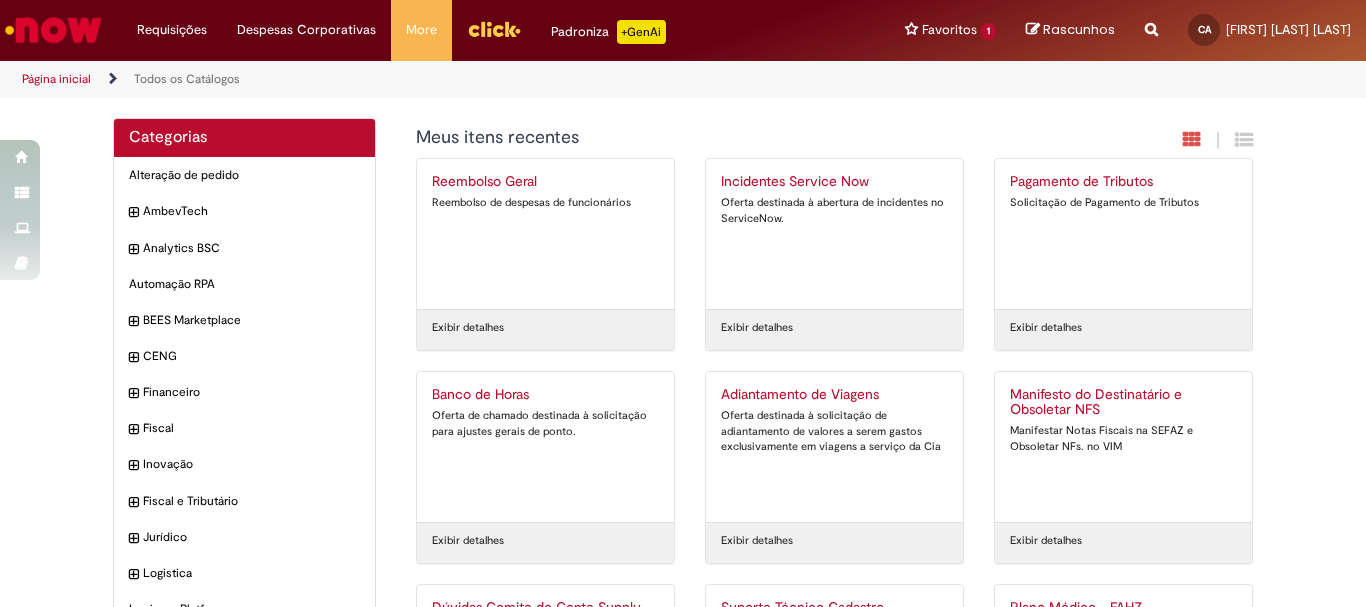 click on "Banco de Horas" at bounding box center (545, 395) 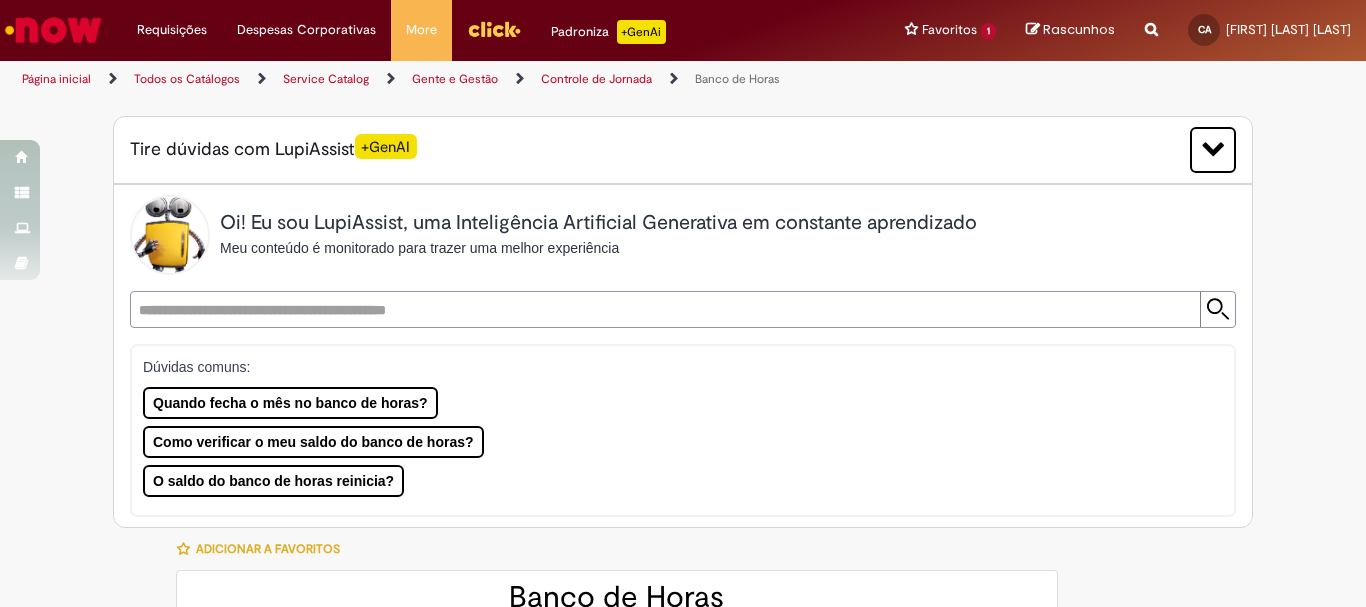 type on "********" 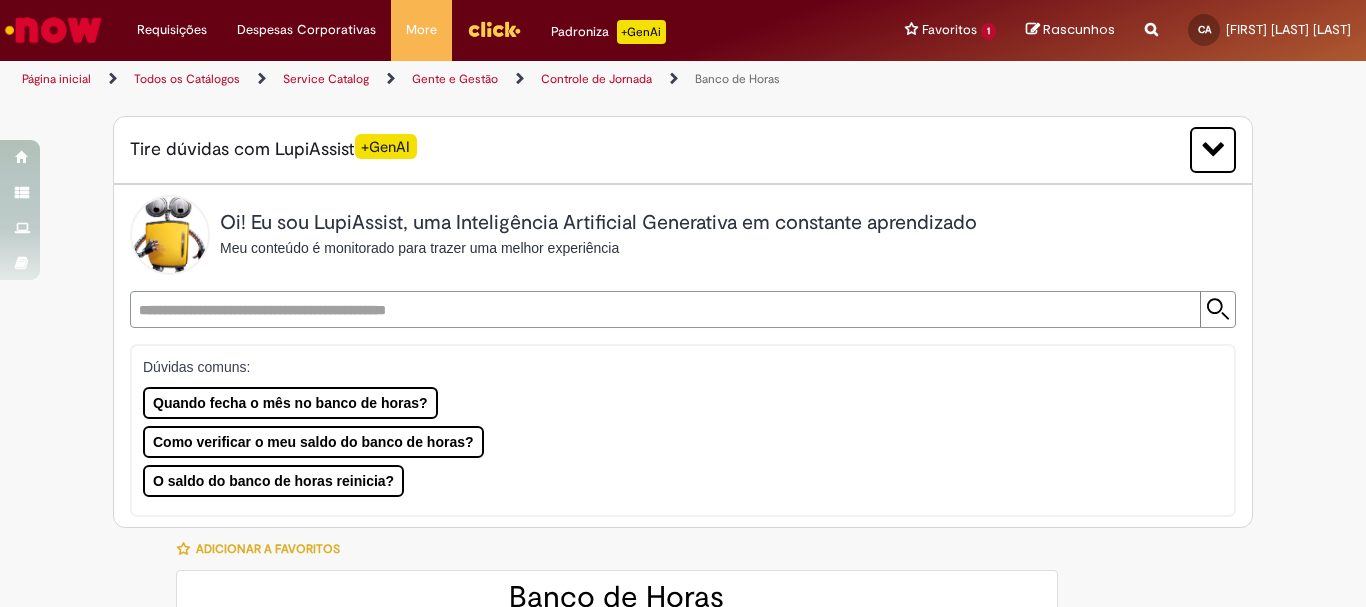 type on "**********" 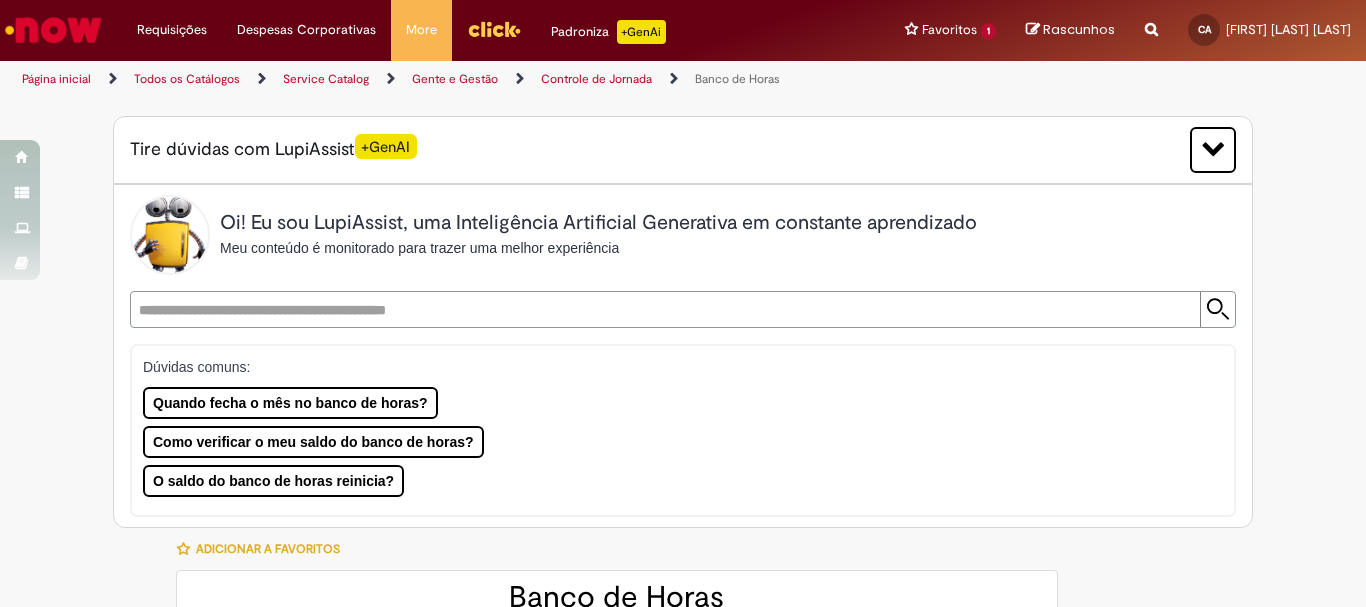 type on "**********" 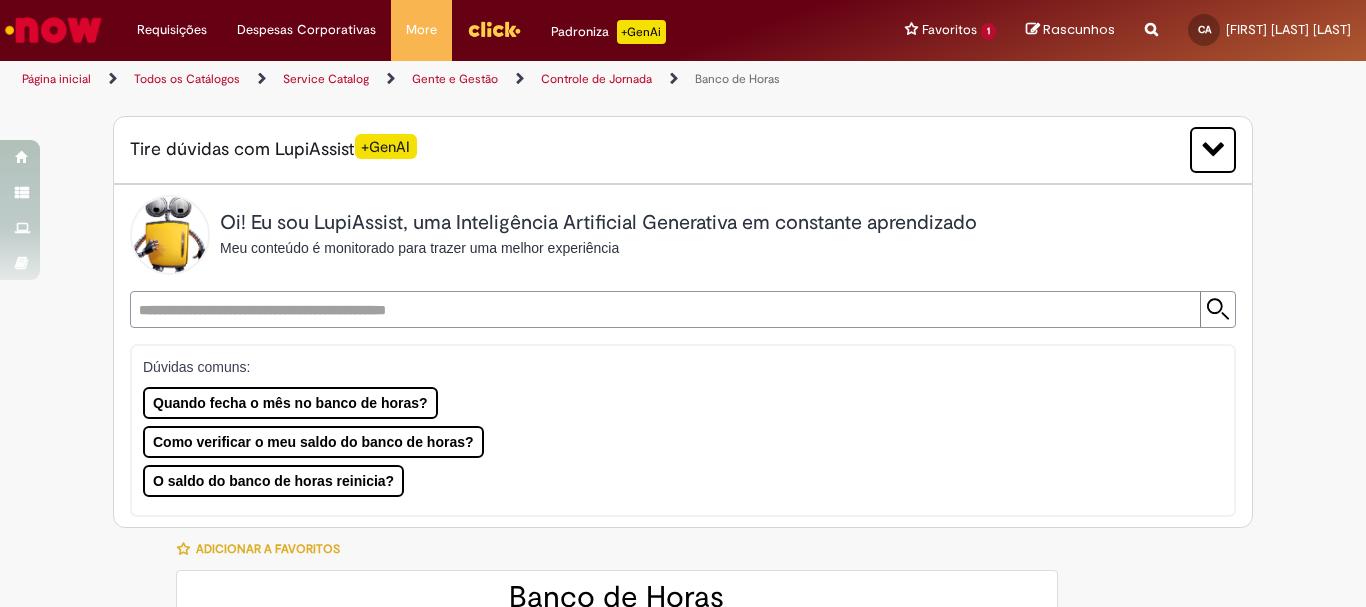 type on "**********" 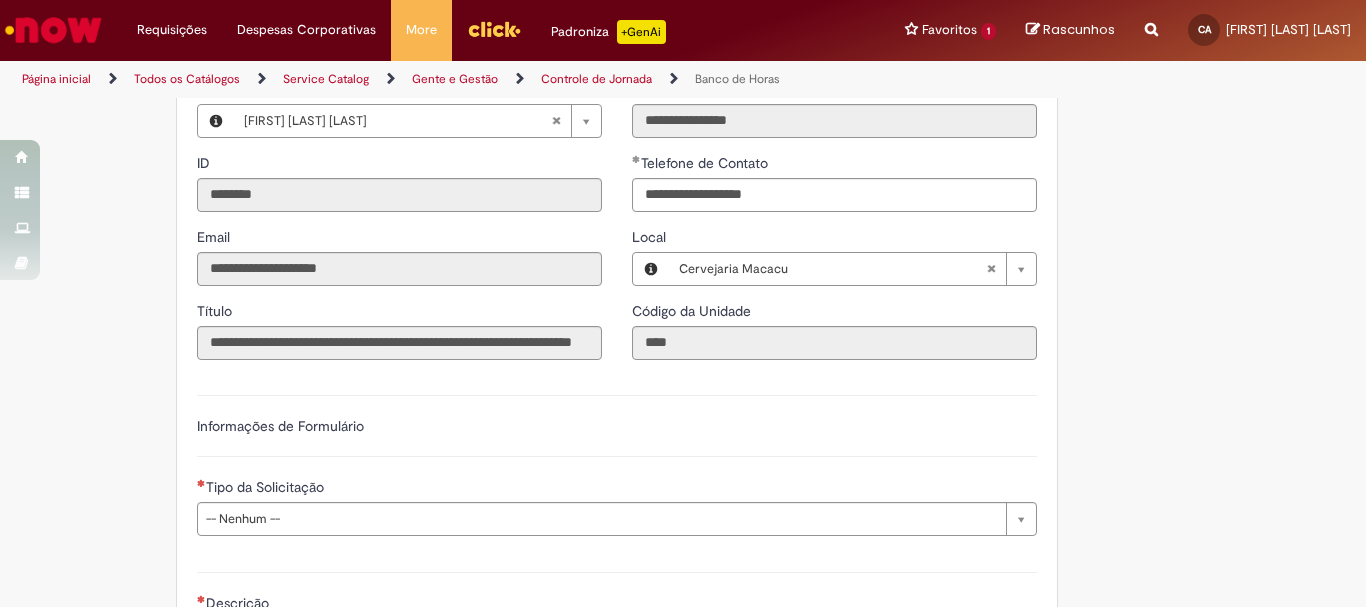 scroll, scrollTop: 900, scrollLeft: 0, axis: vertical 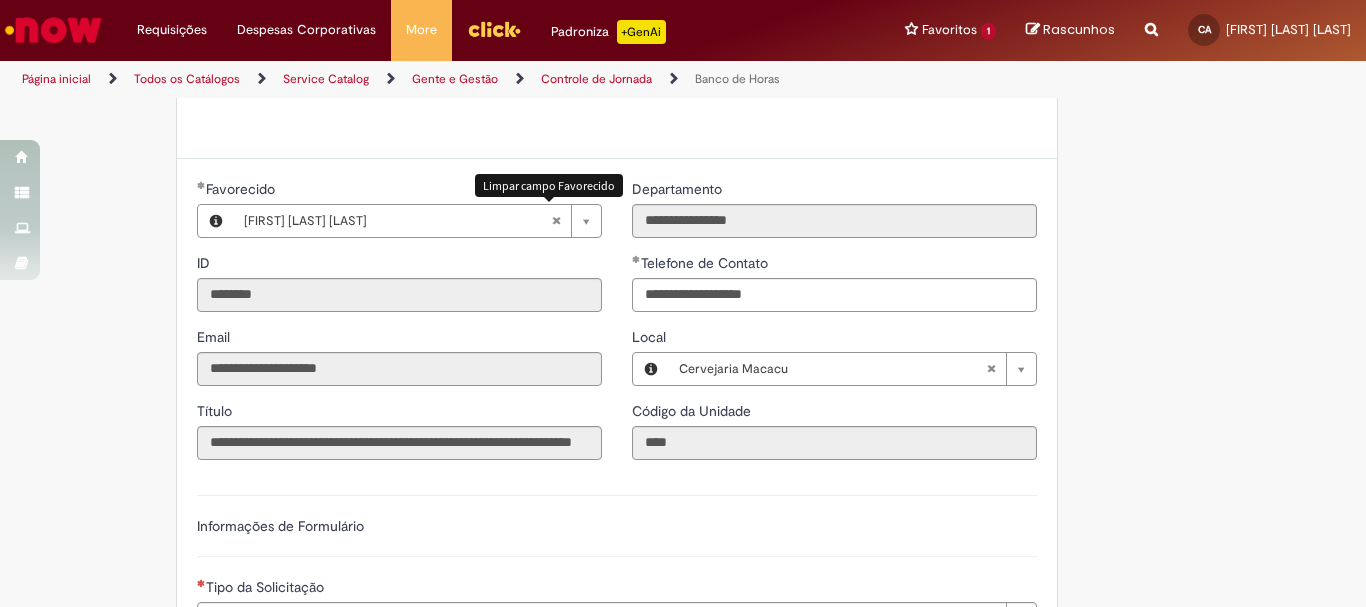 click at bounding box center (556, 221) 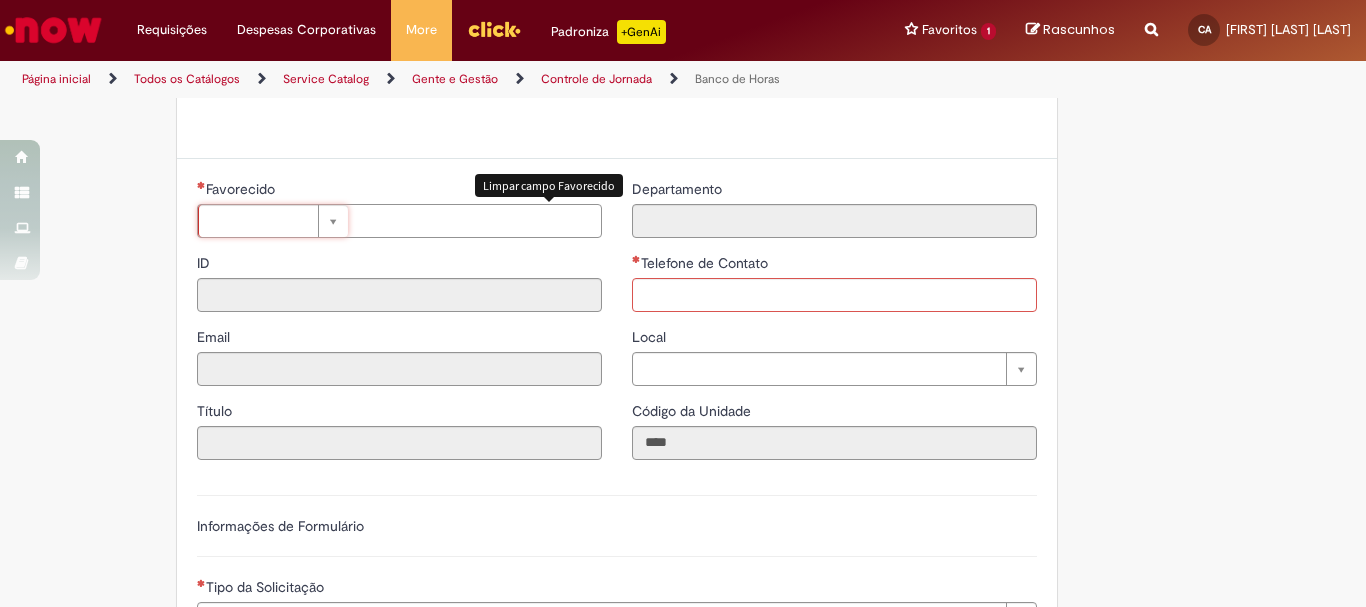type 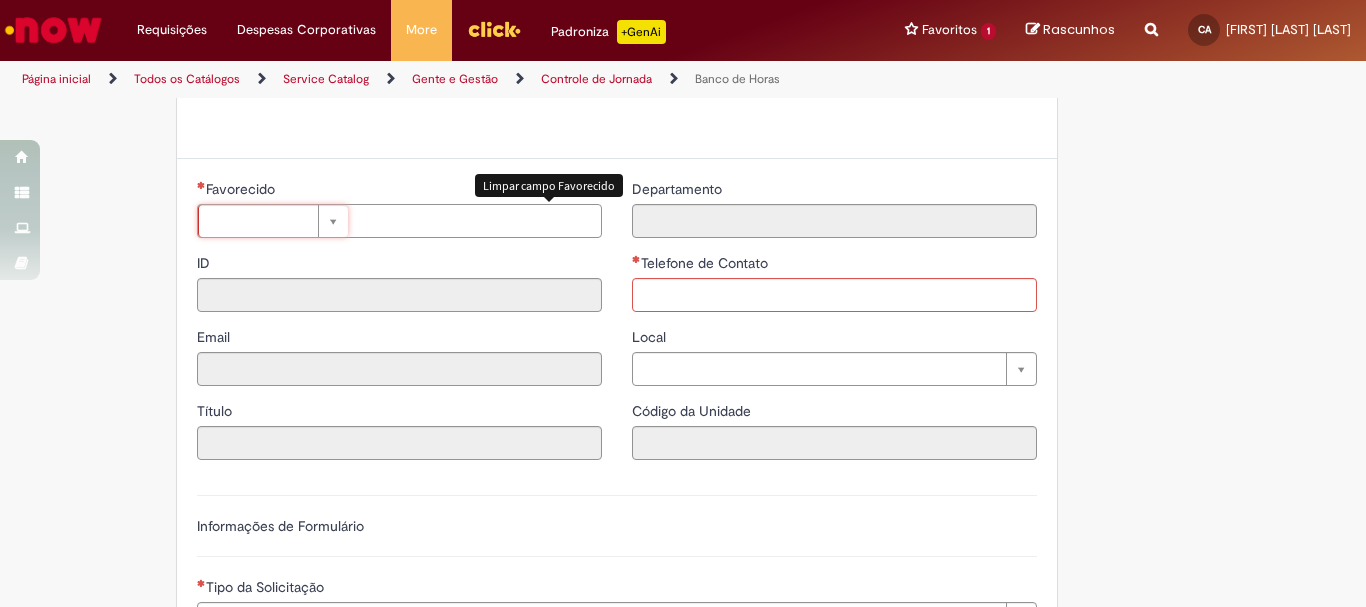 scroll, scrollTop: 0, scrollLeft: 0, axis: both 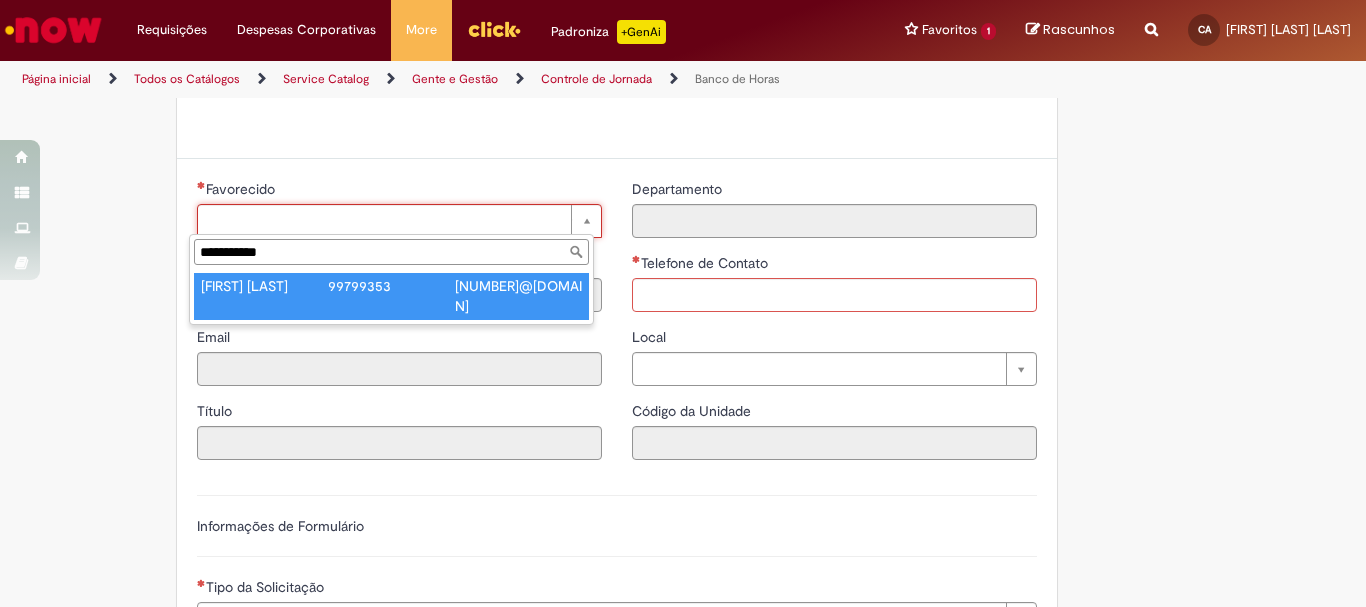 type on "**********" 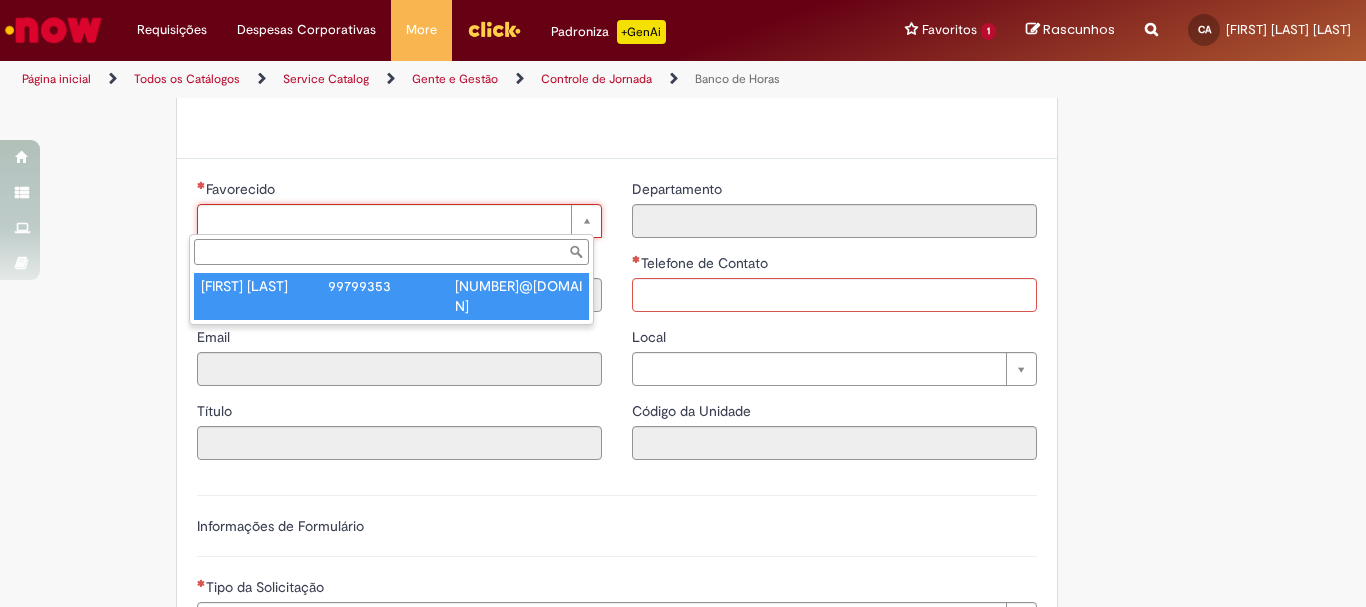type on "********" 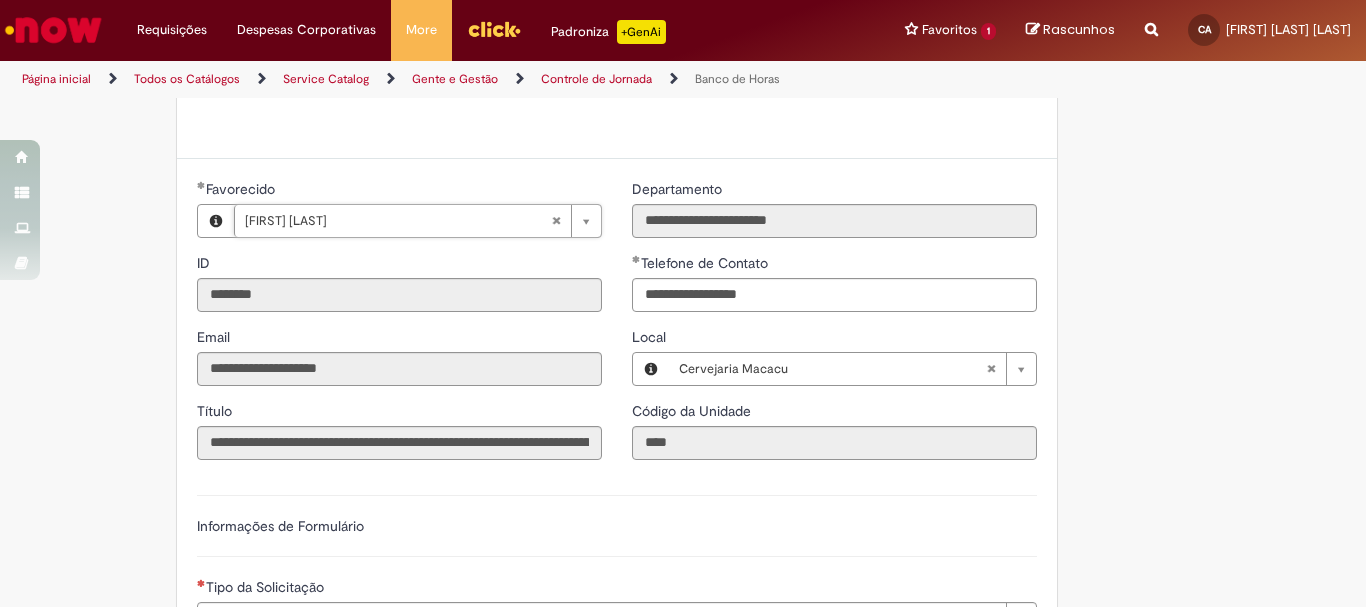 type on "**********" 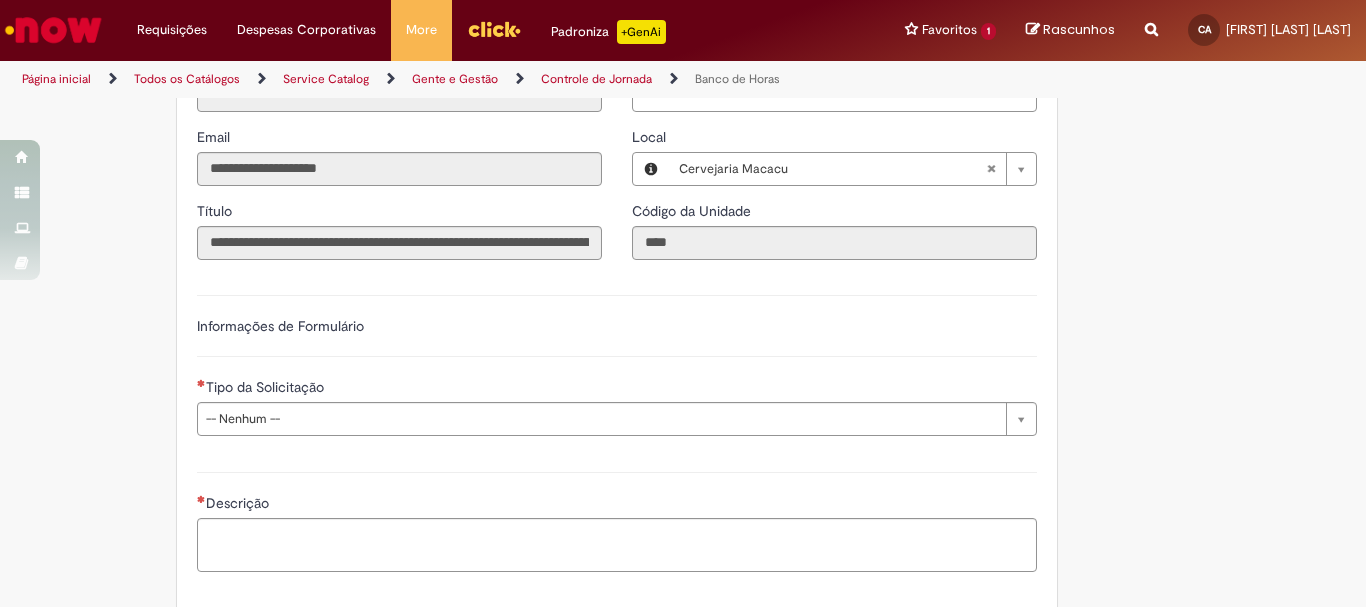 scroll, scrollTop: 1200, scrollLeft: 0, axis: vertical 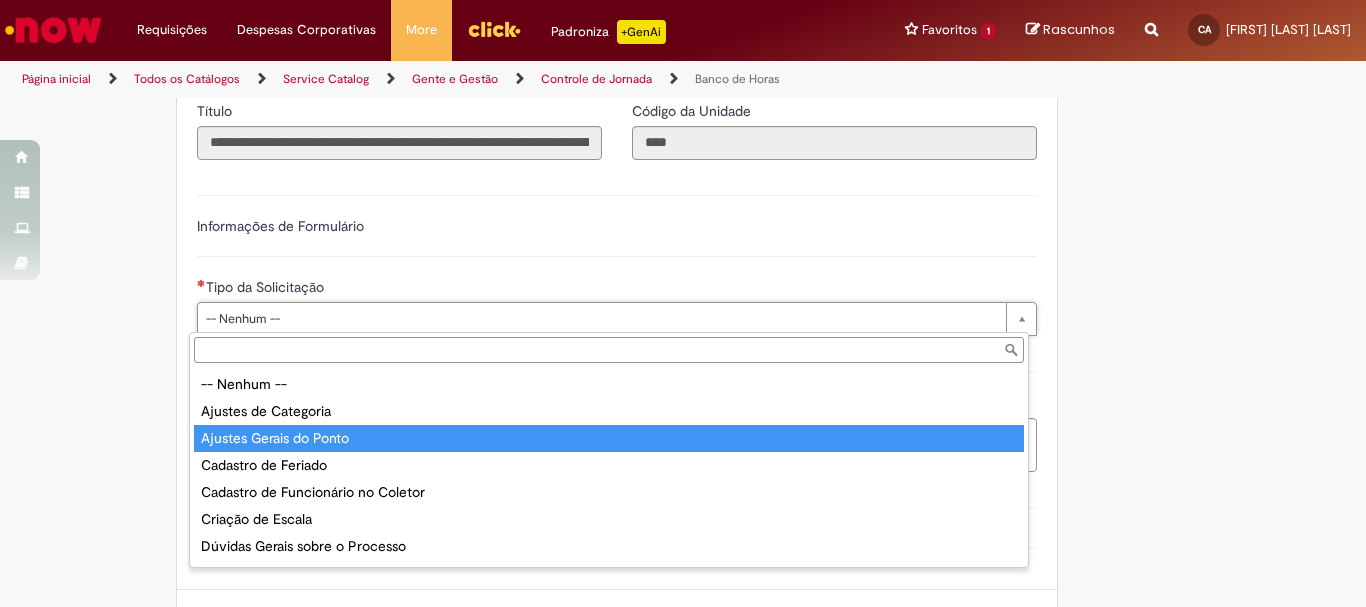 type on "**********" 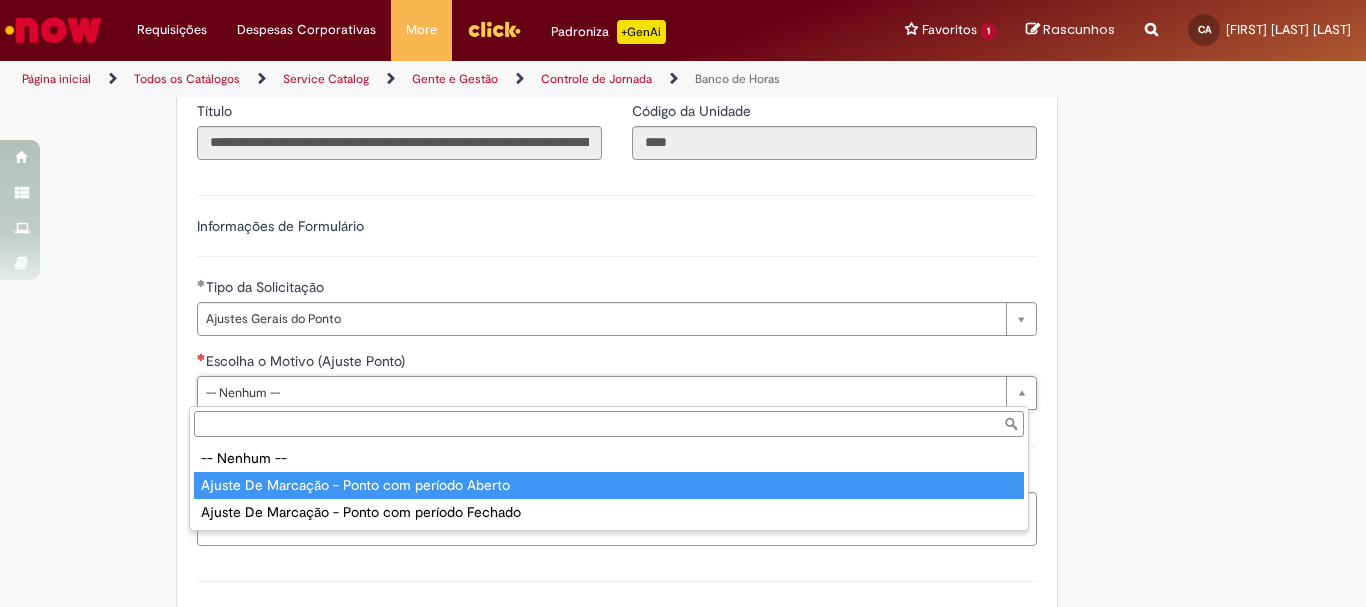 type on "**********" 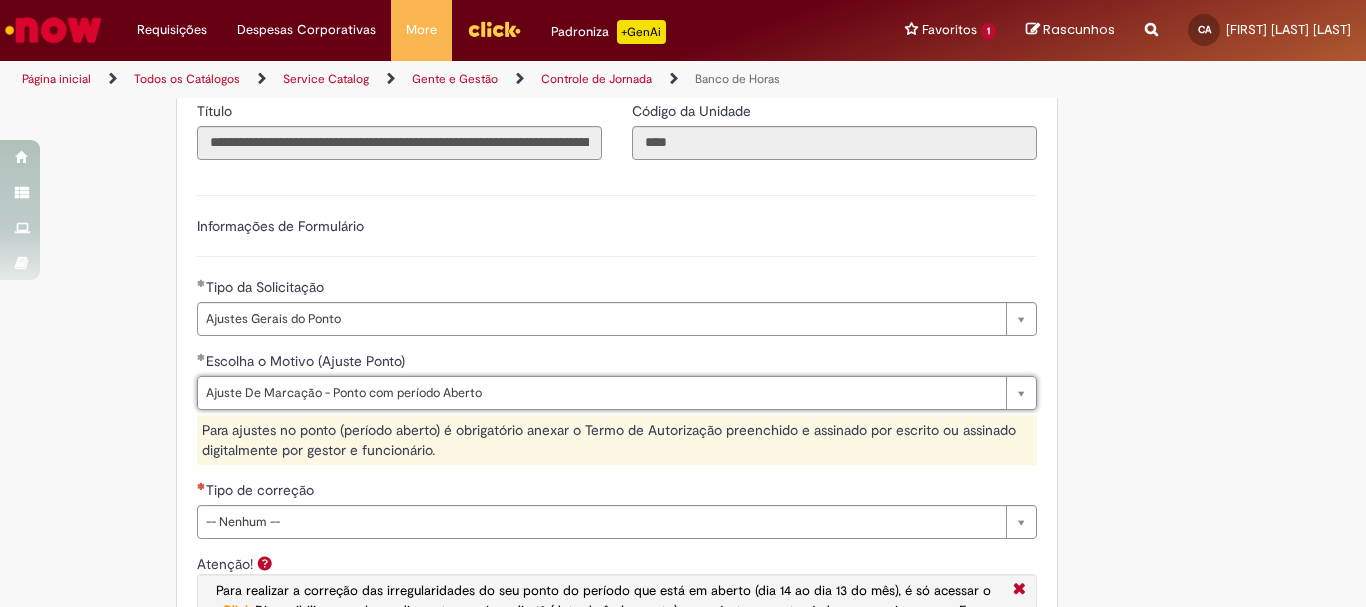 scroll, scrollTop: 1300, scrollLeft: 0, axis: vertical 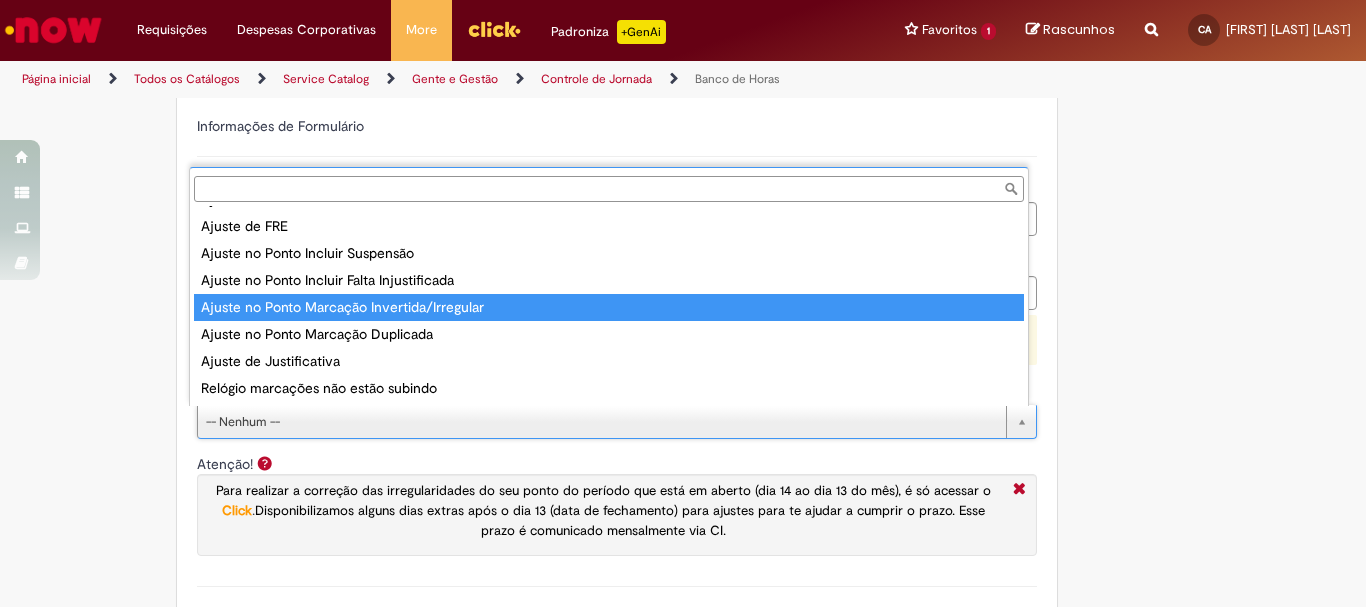 type on "**********" 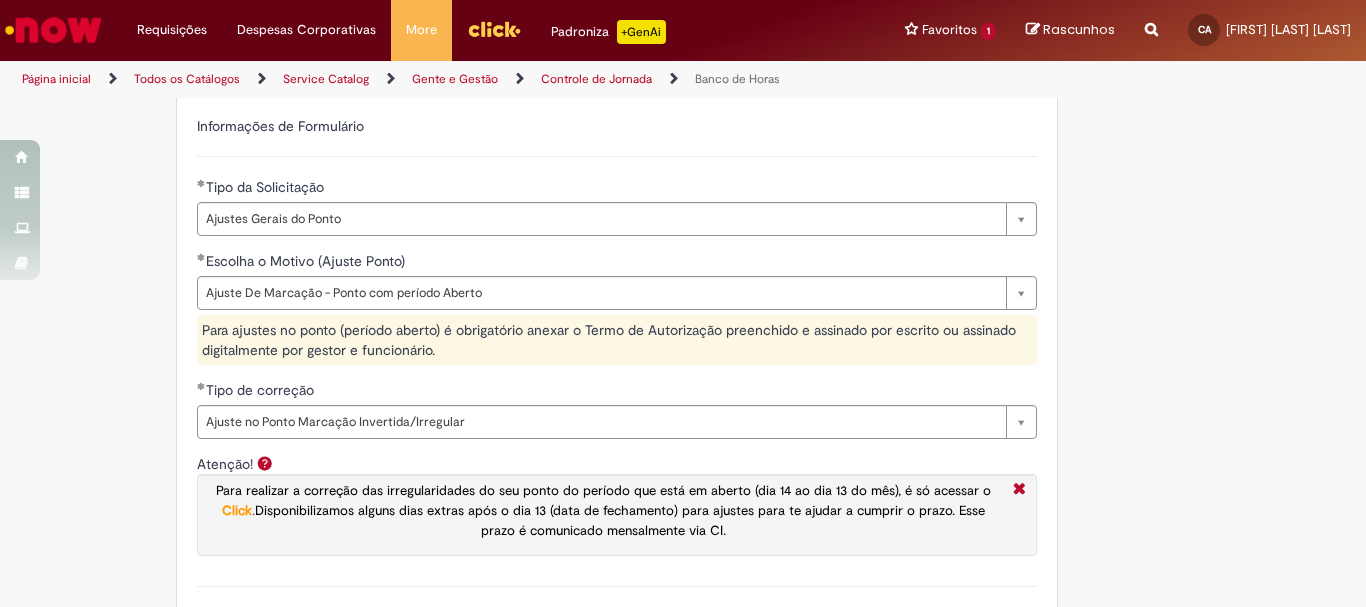 click on "**********" at bounding box center (683, 277) 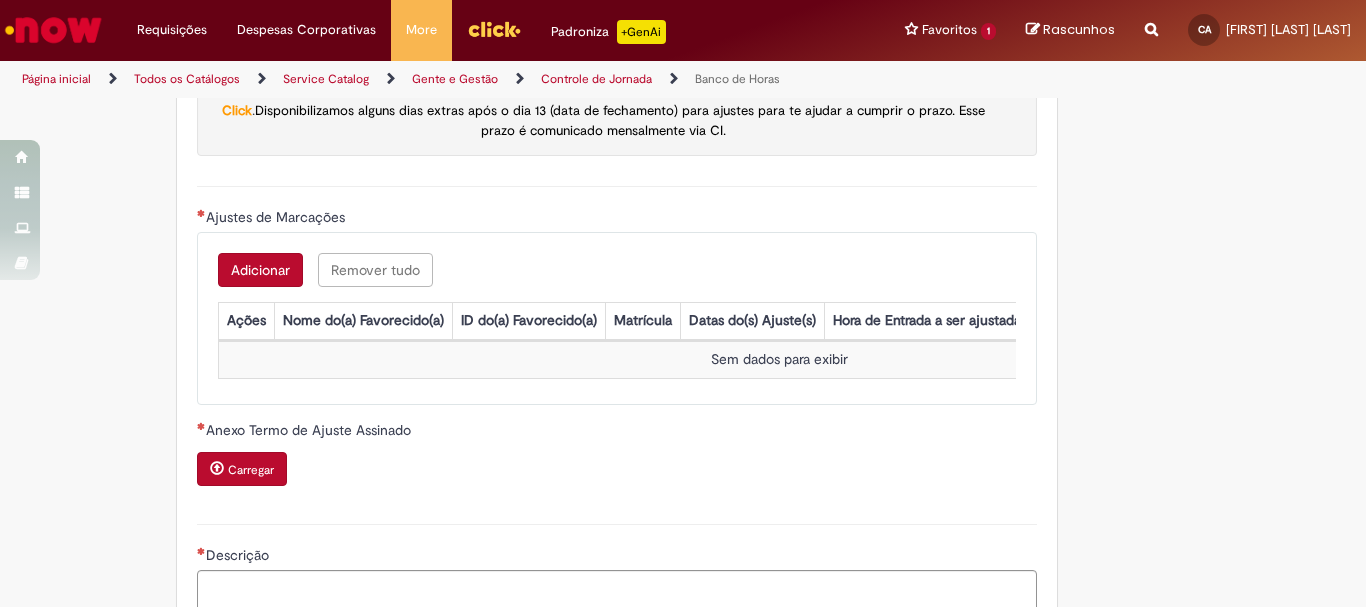 scroll, scrollTop: 1800, scrollLeft: 0, axis: vertical 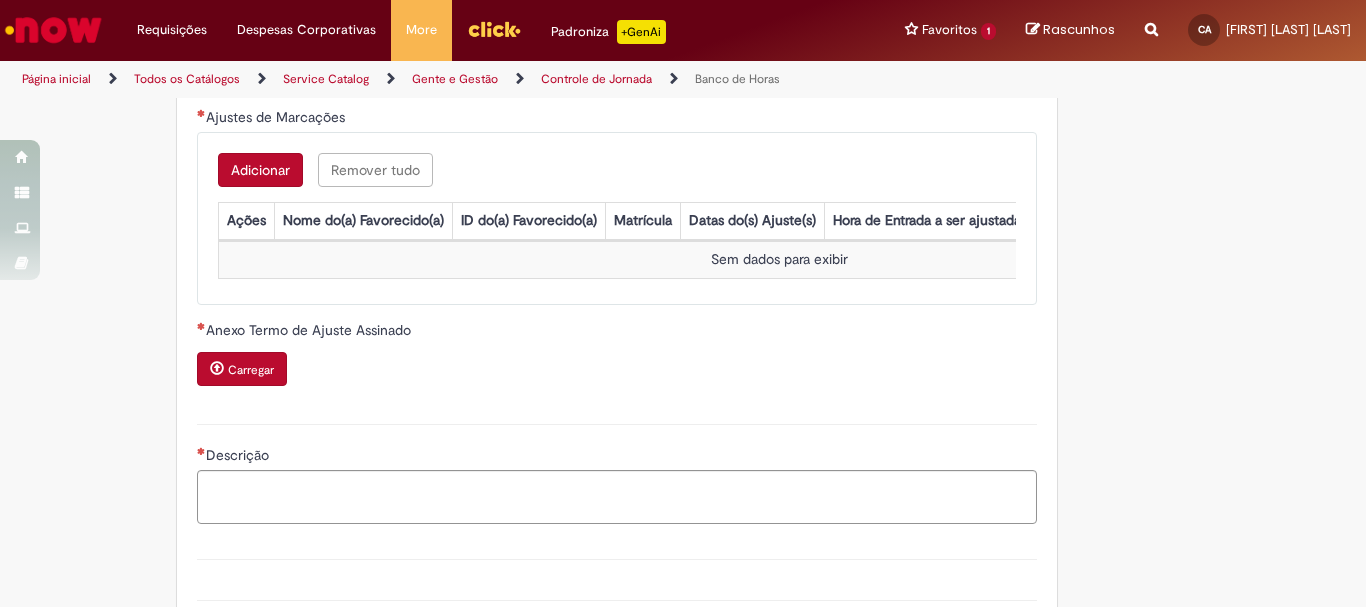 click on "Adicionar" at bounding box center (260, 170) 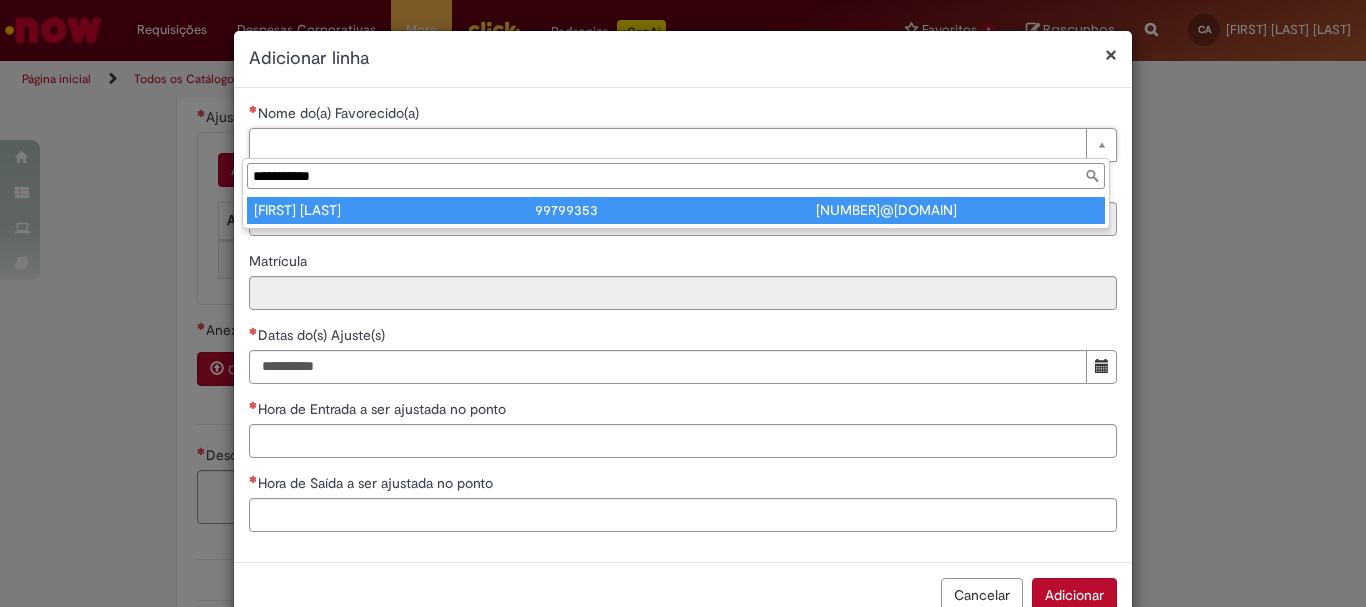 type on "**********" 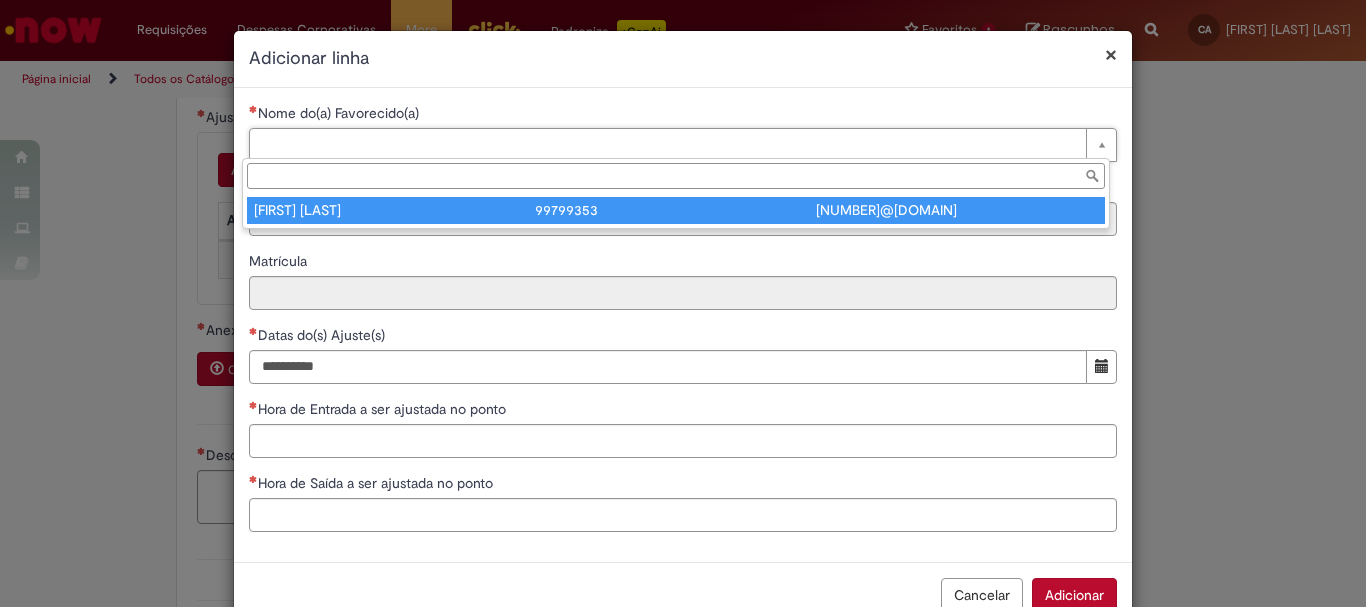 type on "********" 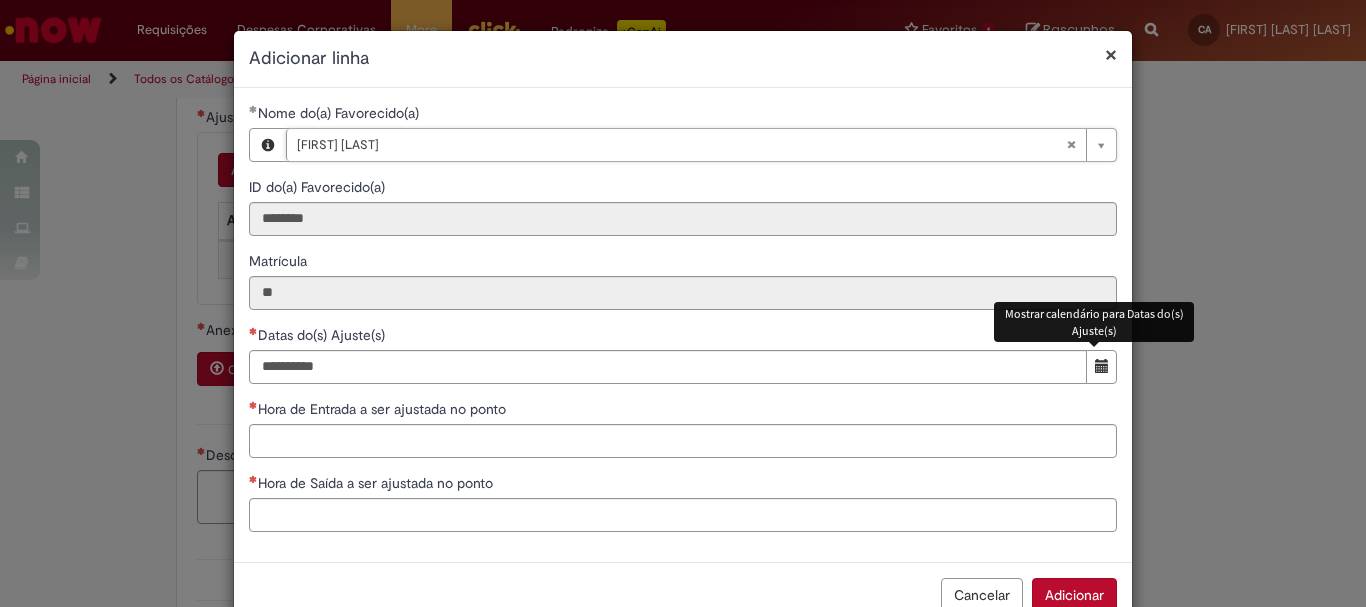 click at bounding box center [1102, 366] 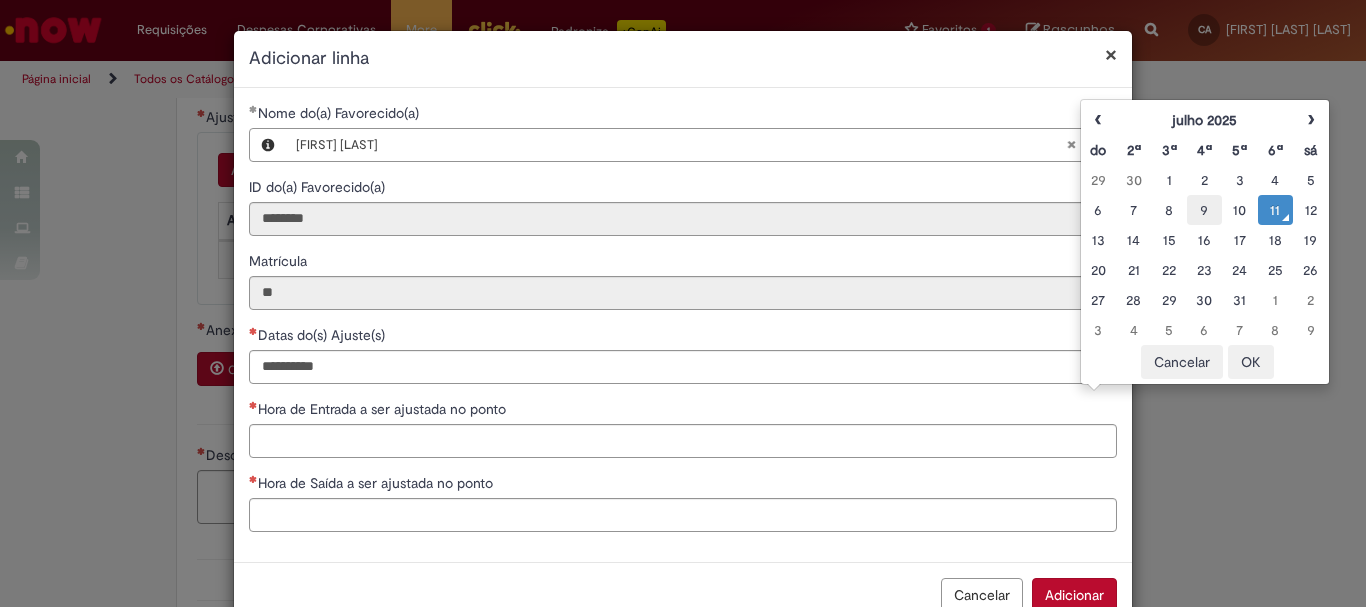 click on "9" at bounding box center (1204, 210) 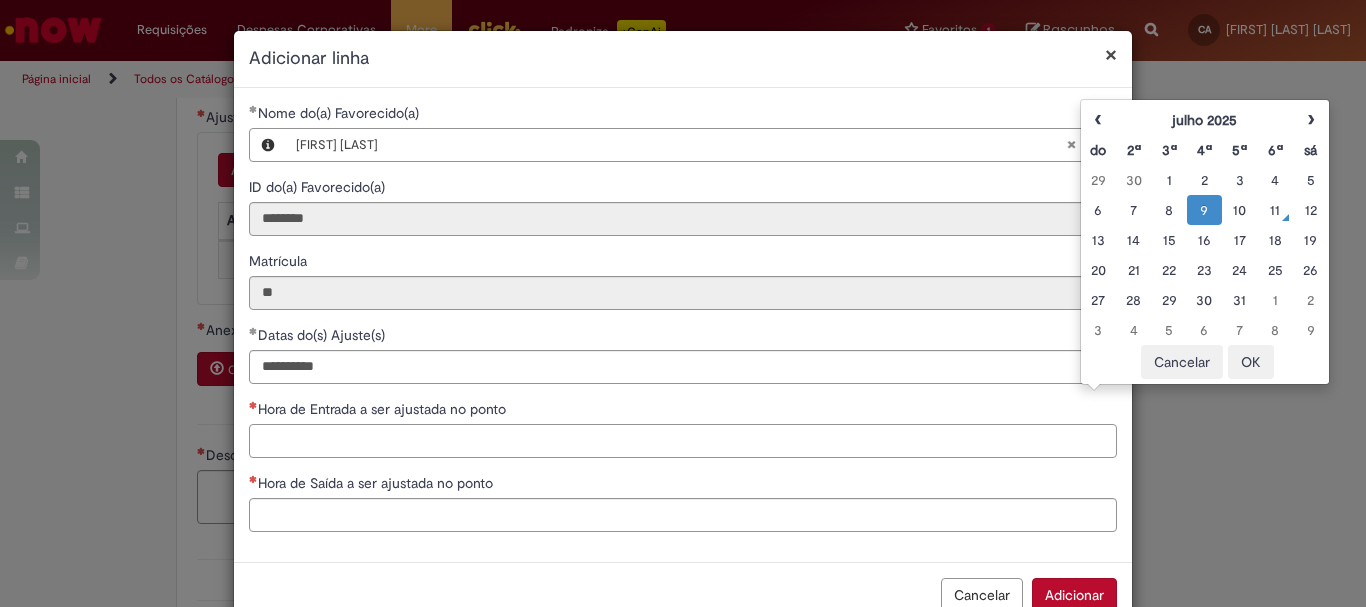click on "Hora de Entrada a ser ajustada no ponto" at bounding box center [683, 441] 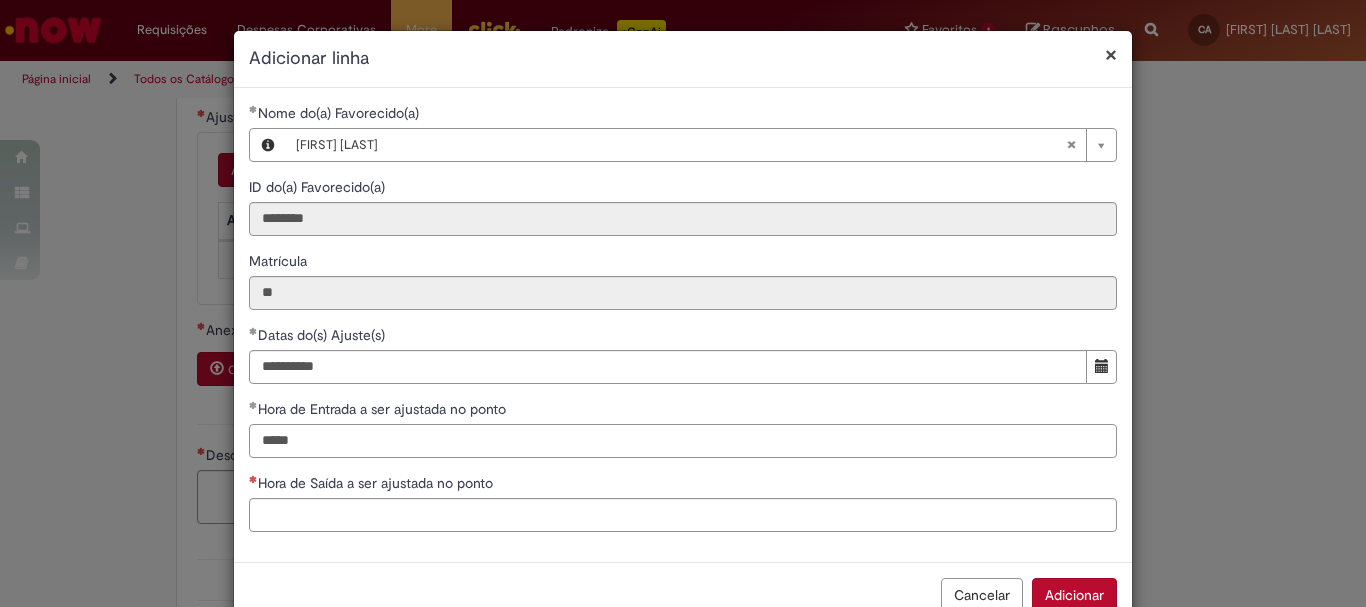 type on "*****" 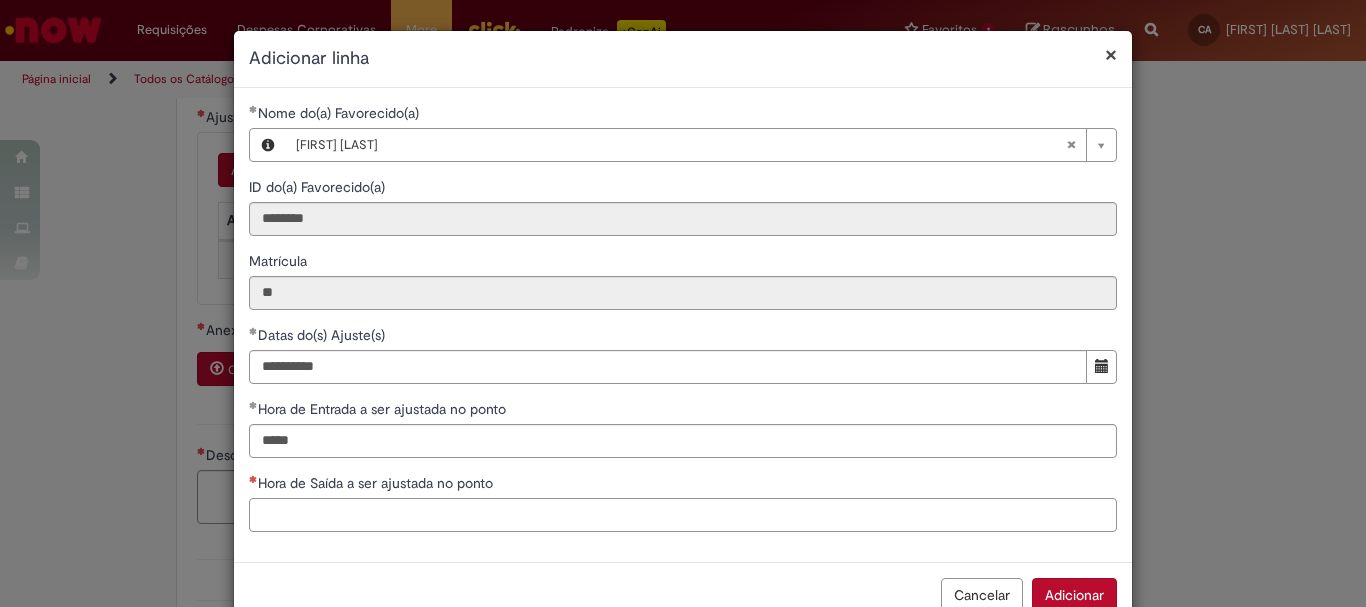 click on "Hora de Saída a ser ajustada no ponto" at bounding box center (683, 515) 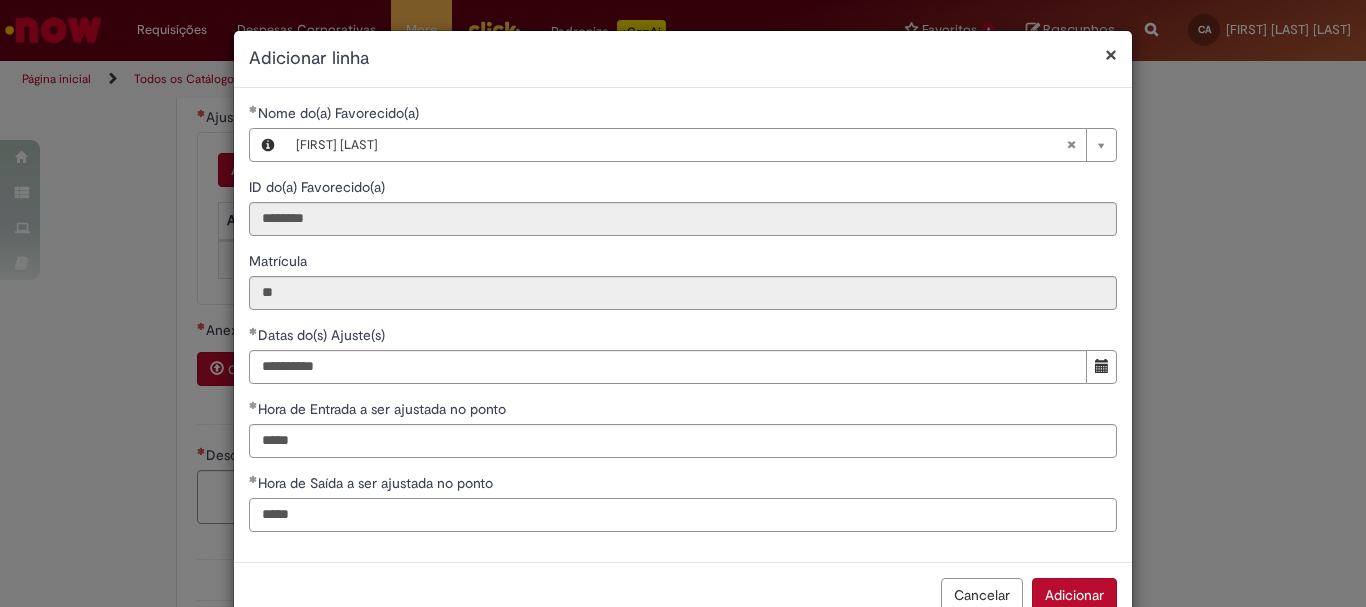 type on "*****" 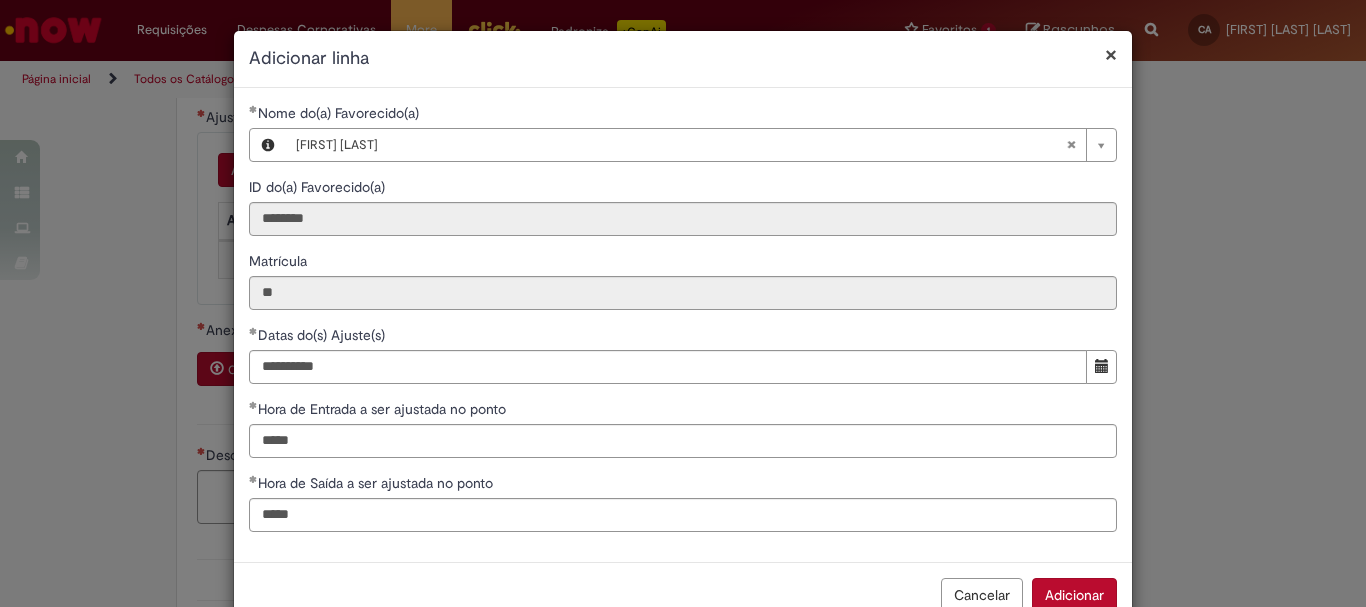 click on "Adicionar" at bounding box center (1074, 595) 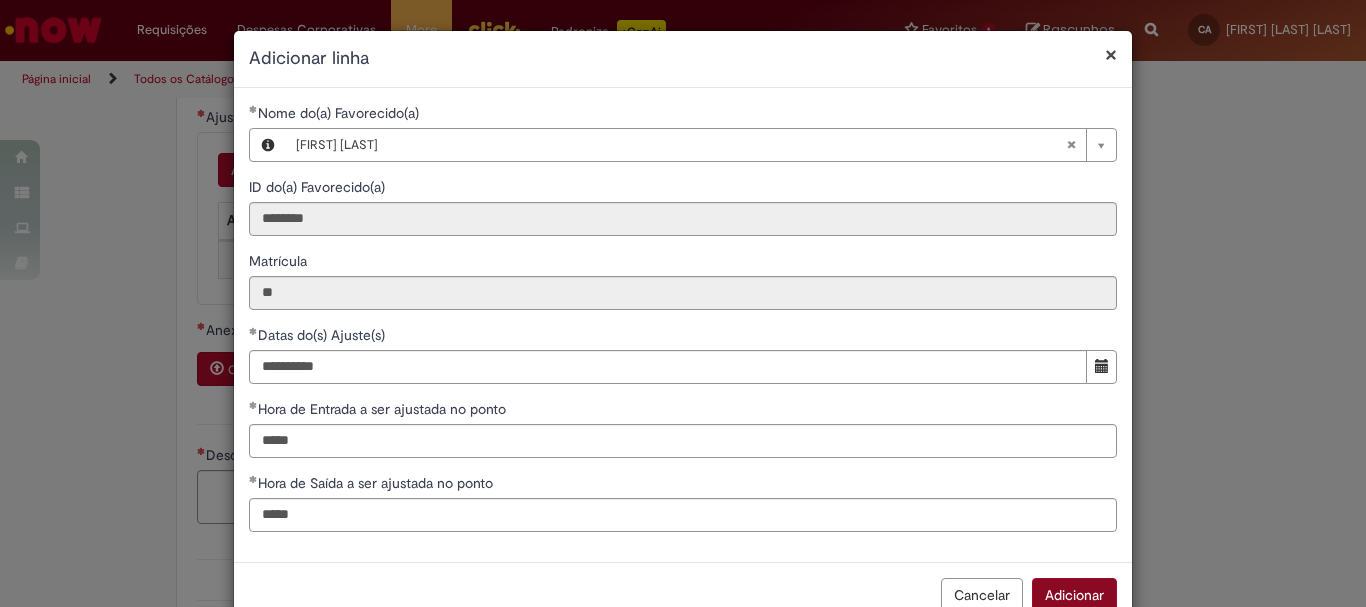 scroll, scrollTop: 5, scrollLeft: 0, axis: vertical 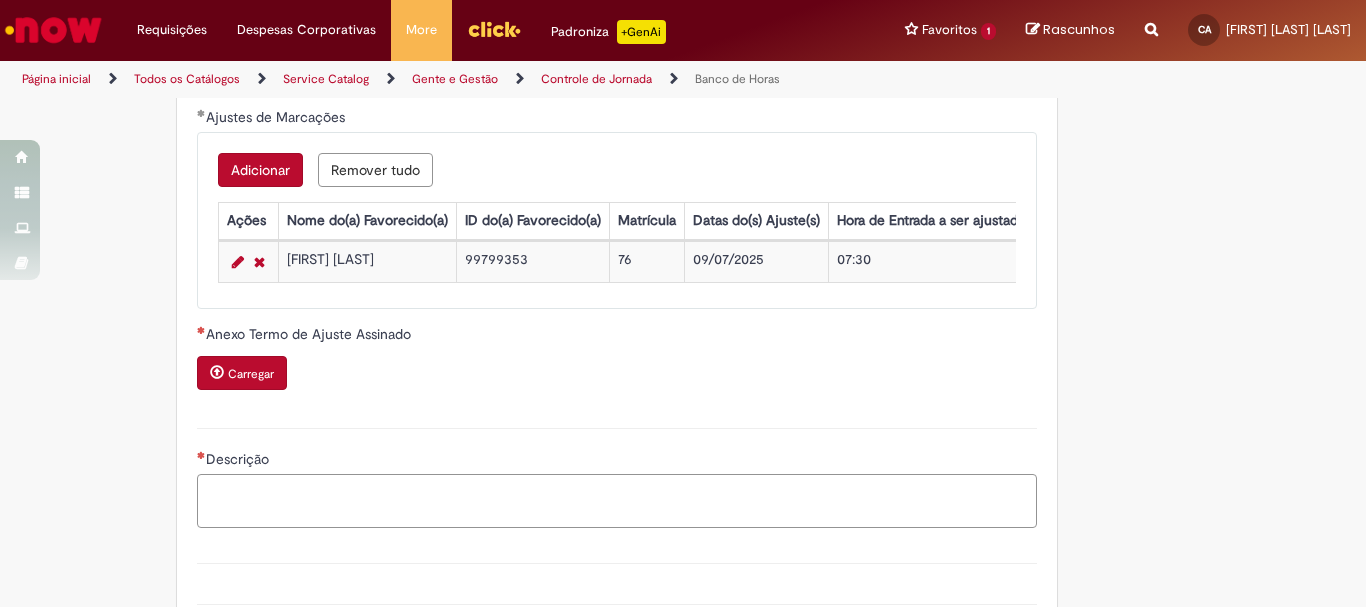 click on "Descrição" at bounding box center [617, 501] 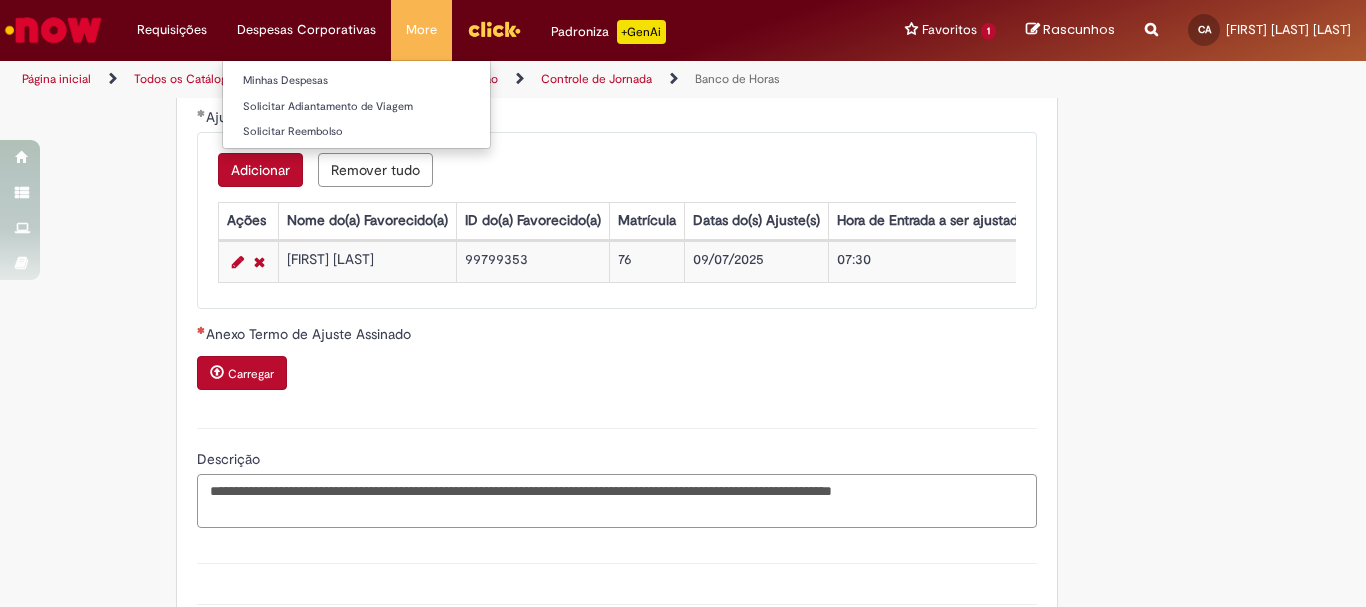 type on "**********" 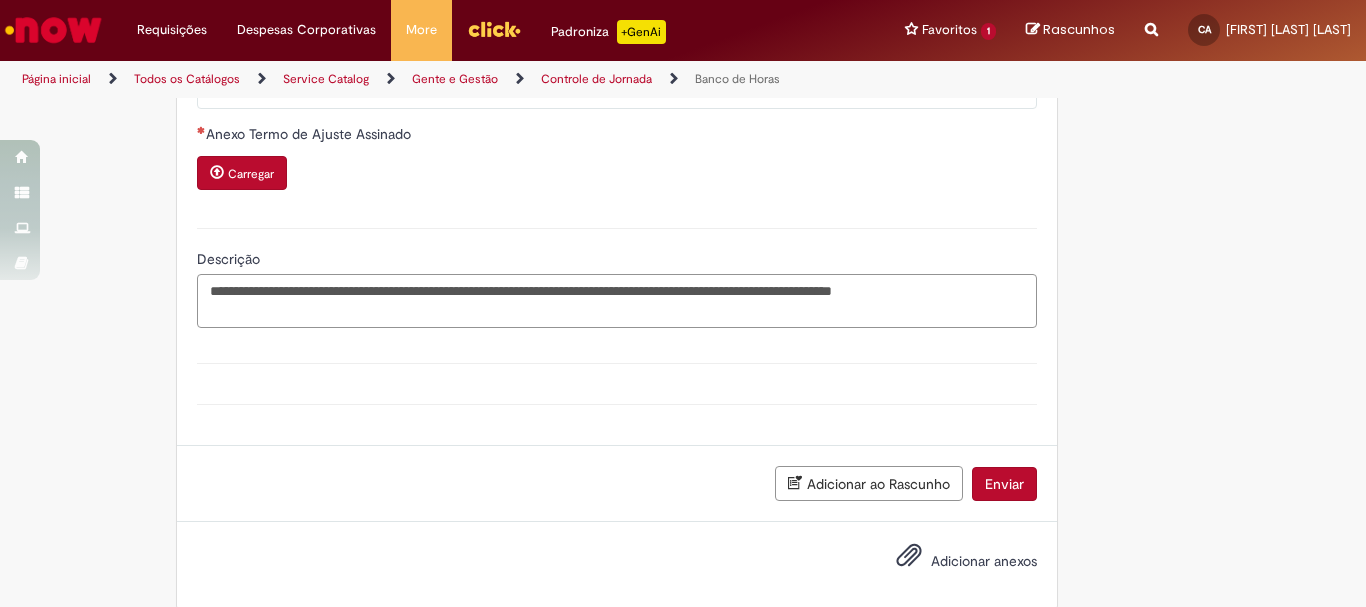 scroll, scrollTop: 1900, scrollLeft: 0, axis: vertical 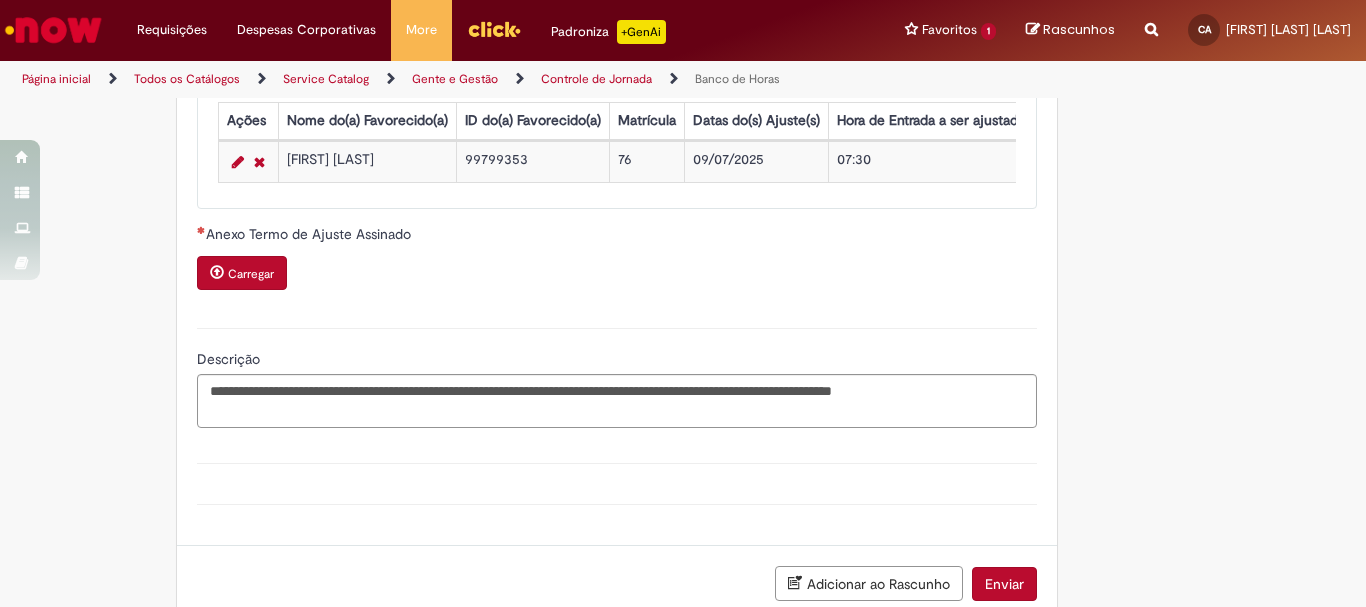 click on "Carregar" at bounding box center (251, 274) 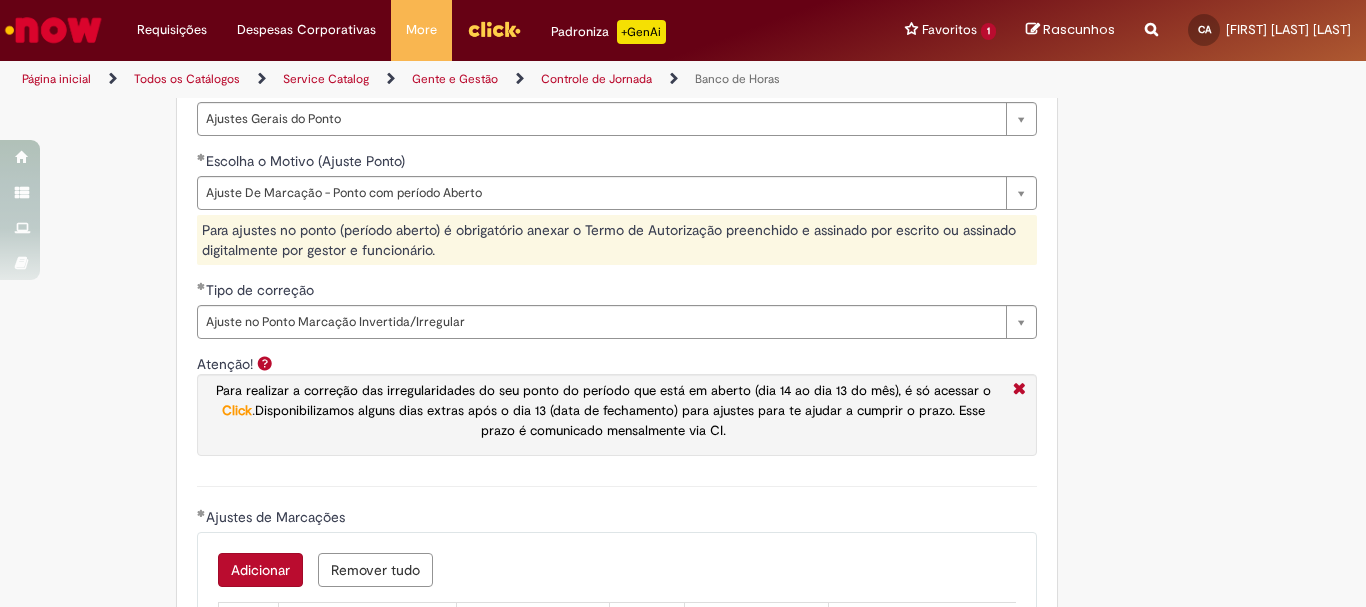scroll, scrollTop: 1600, scrollLeft: 0, axis: vertical 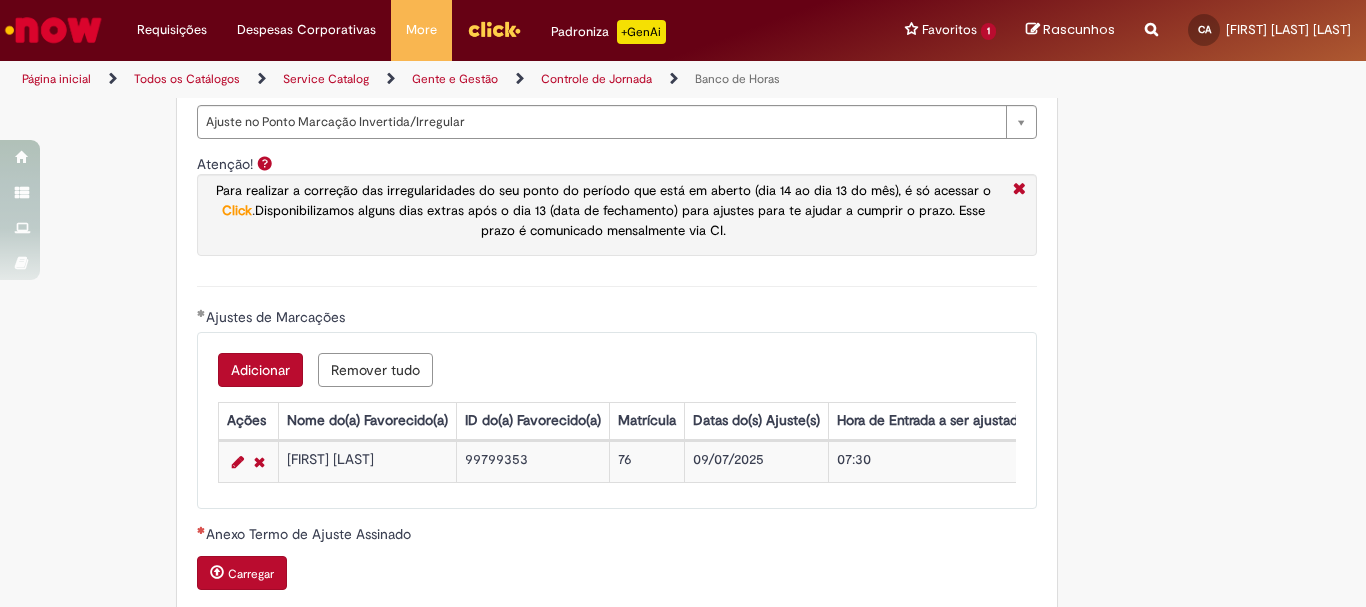click on "Click" at bounding box center [237, 210] 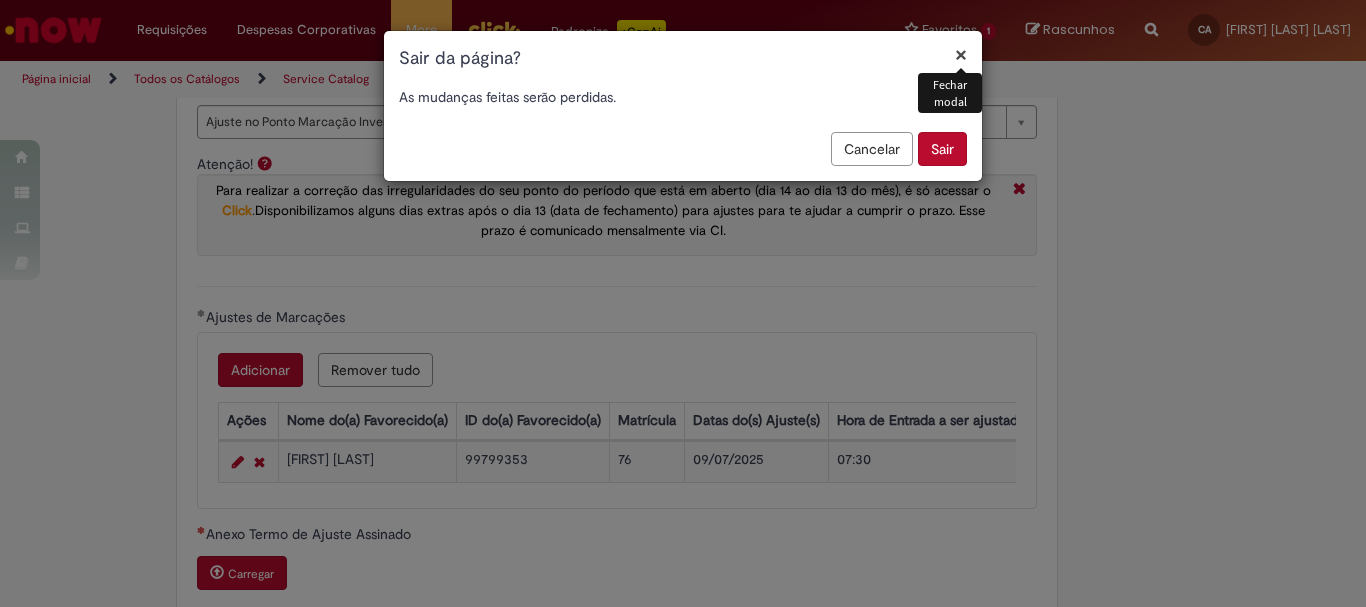 click on "×" at bounding box center [961, 54] 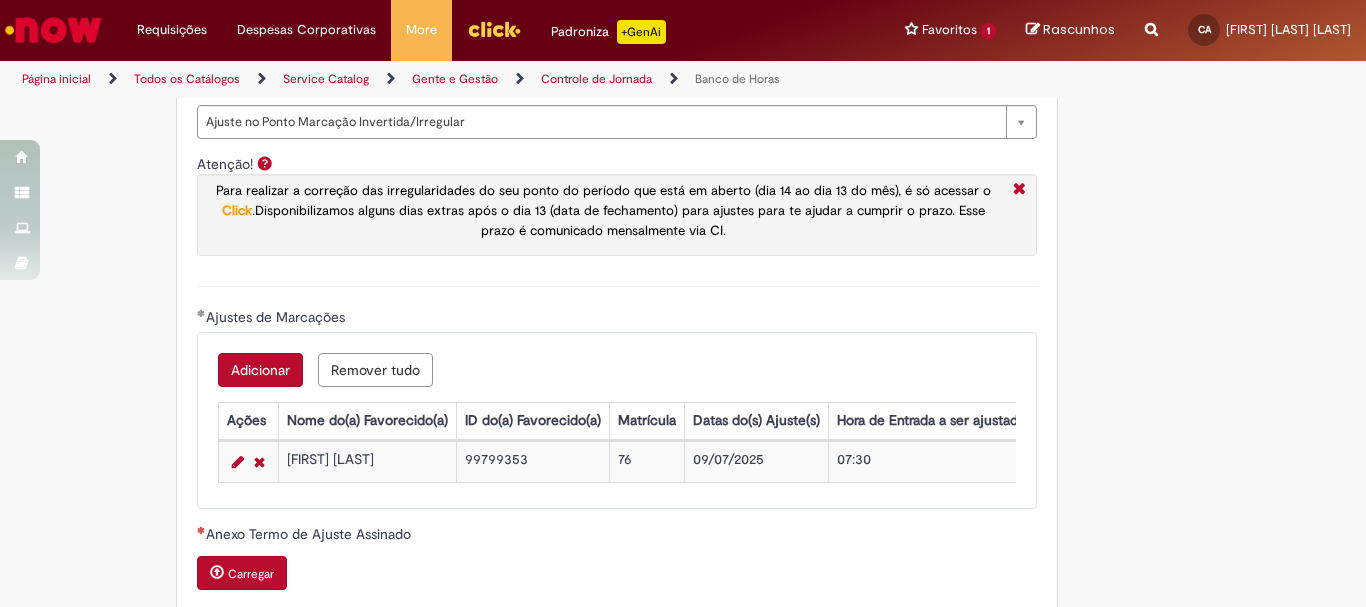 scroll, scrollTop: 1800, scrollLeft: 0, axis: vertical 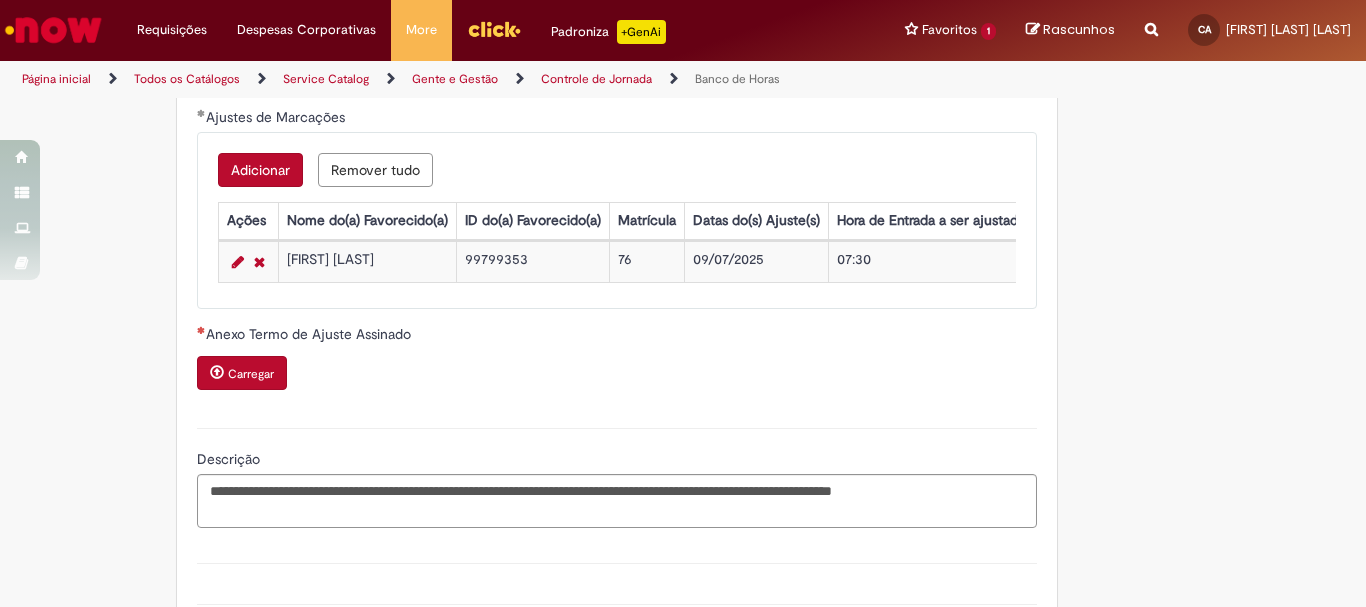 click on "Carregar" at bounding box center (251, 374) 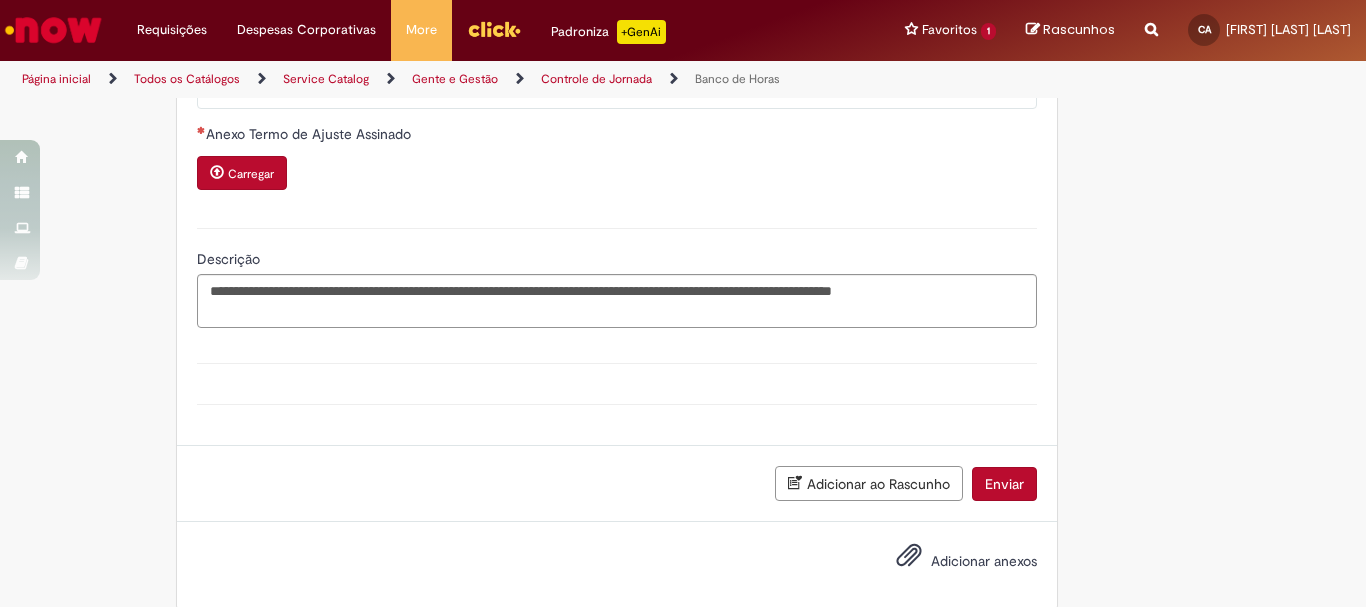 scroll, scrollTop: 2040, scrollLeft: 0, axis: vertical 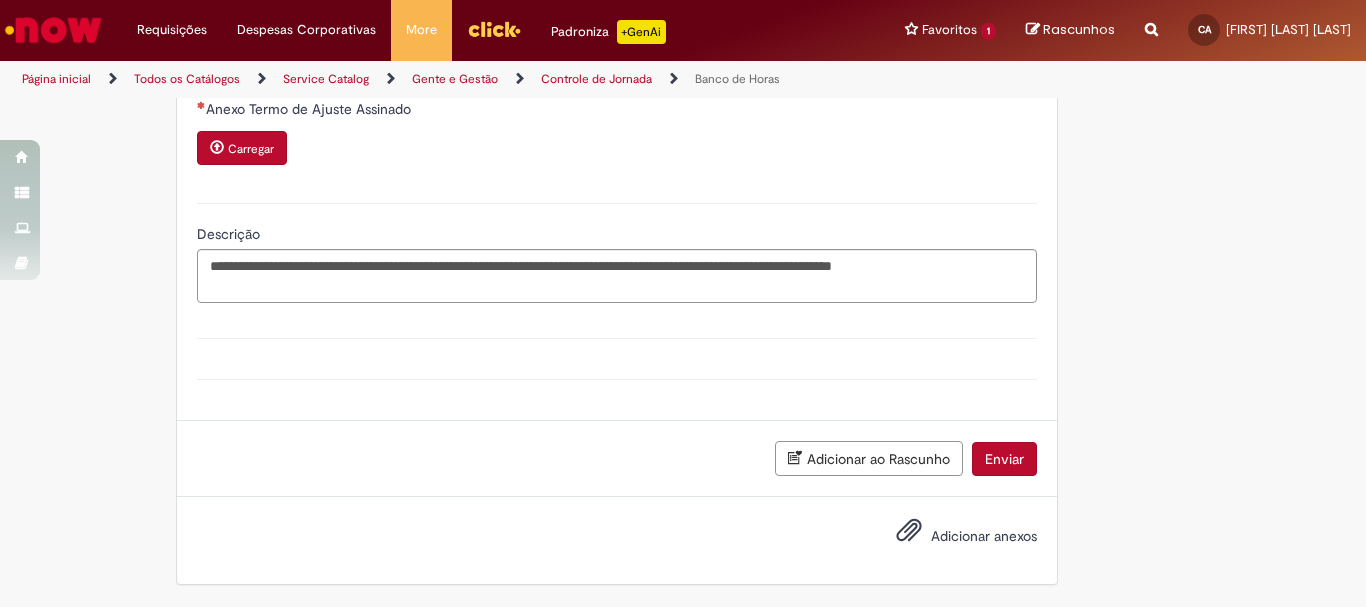click on "Adicionar anexos" at bounding box center [984, 536] 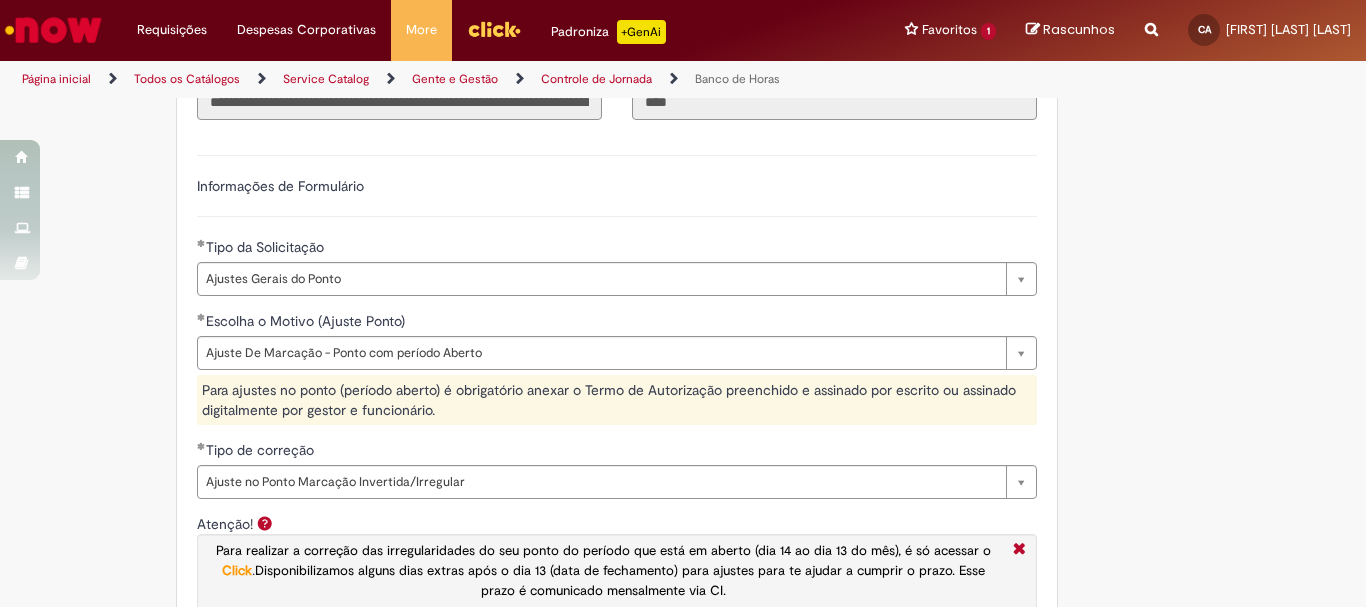 scroll, scrollTop: 1040, scrollLeft: 0, axis: vertical 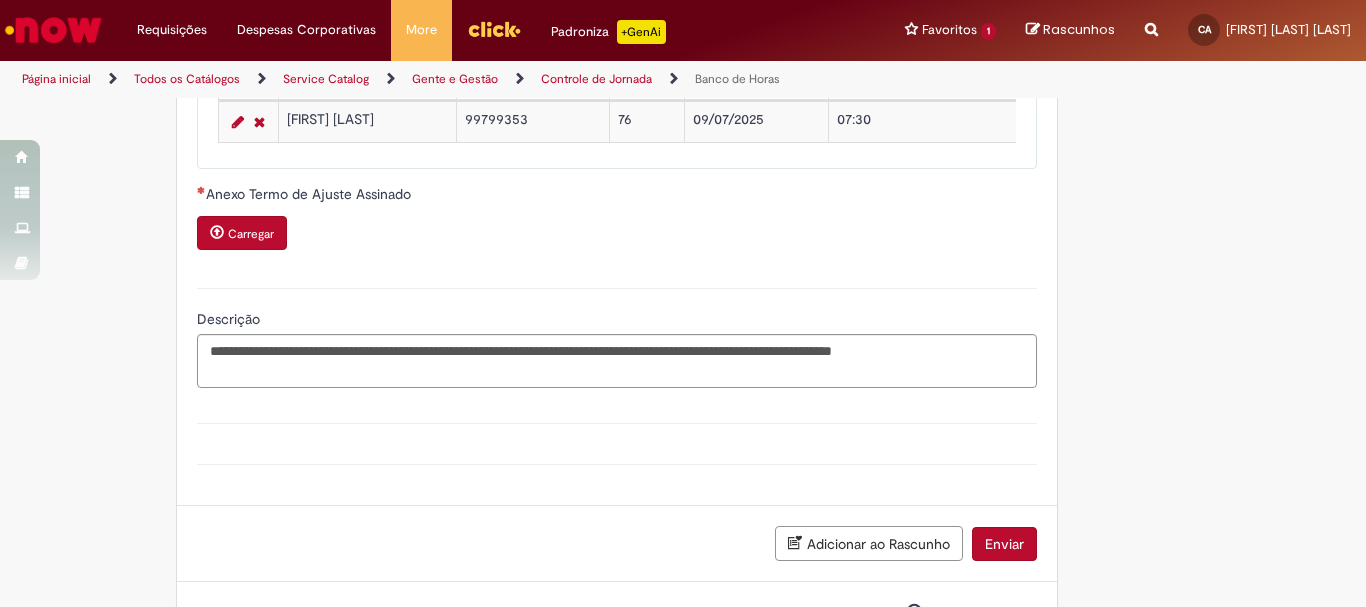 click on "Enviar" at bounding box center [1004, 544] 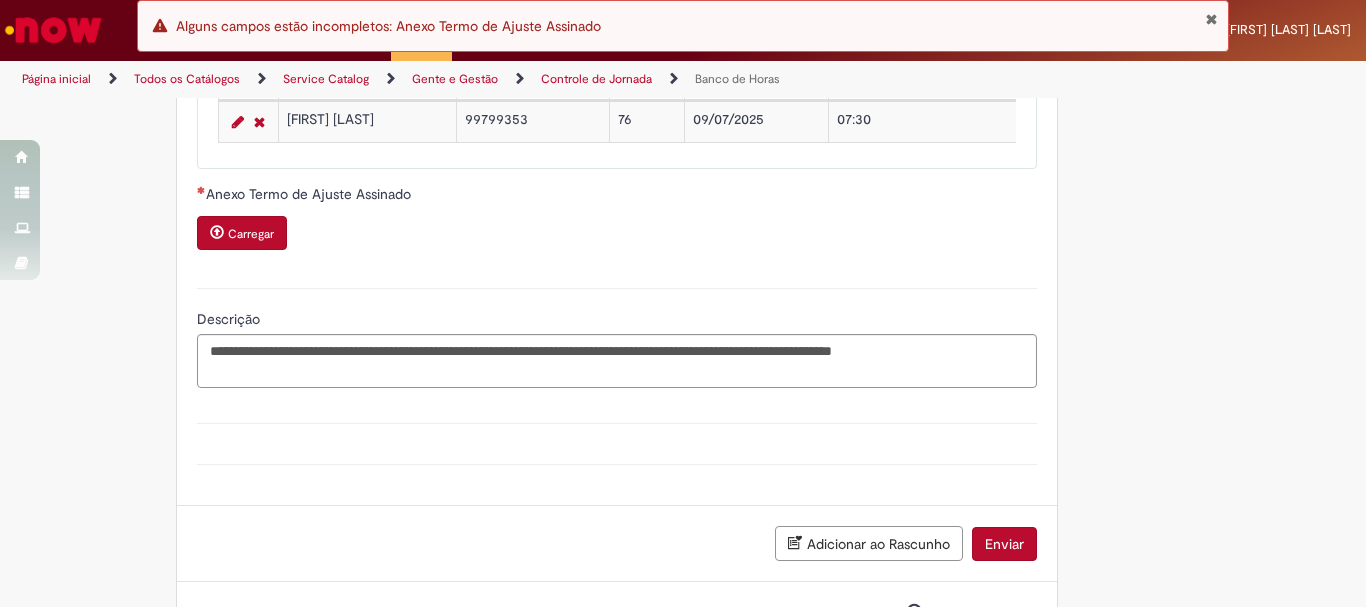 scroll, scrollTop: 1740, scrollLeft: 0, axis: vertical 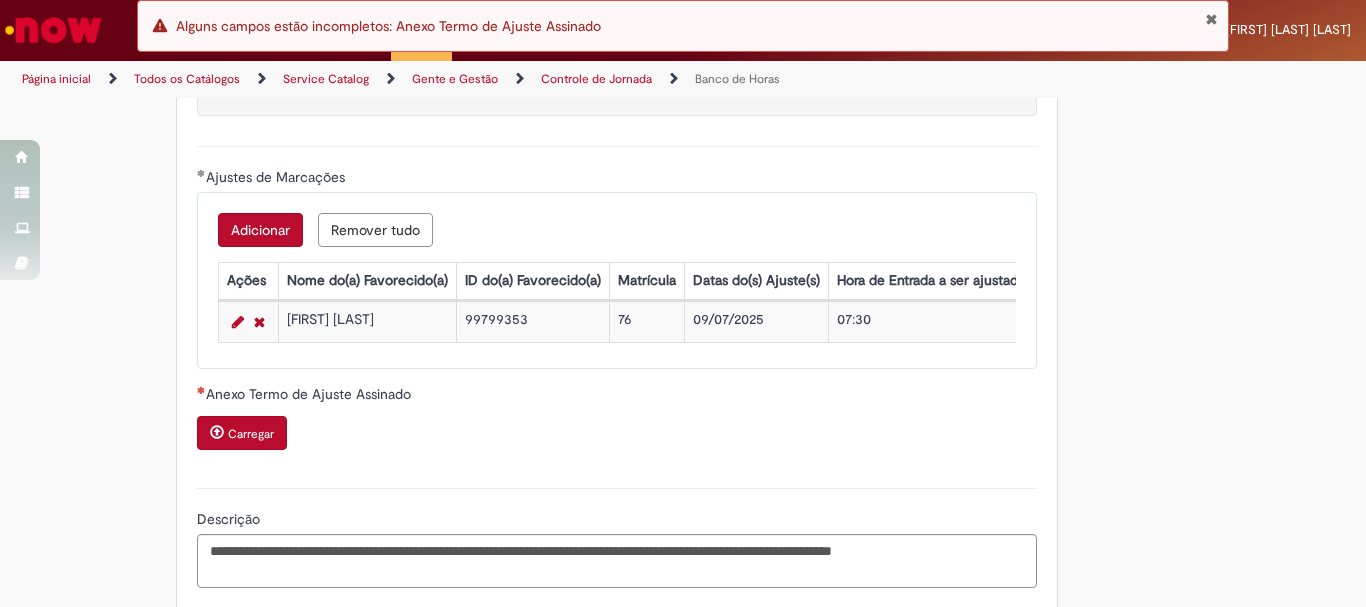 click on "Carregar" at bounding box center [251, 434] 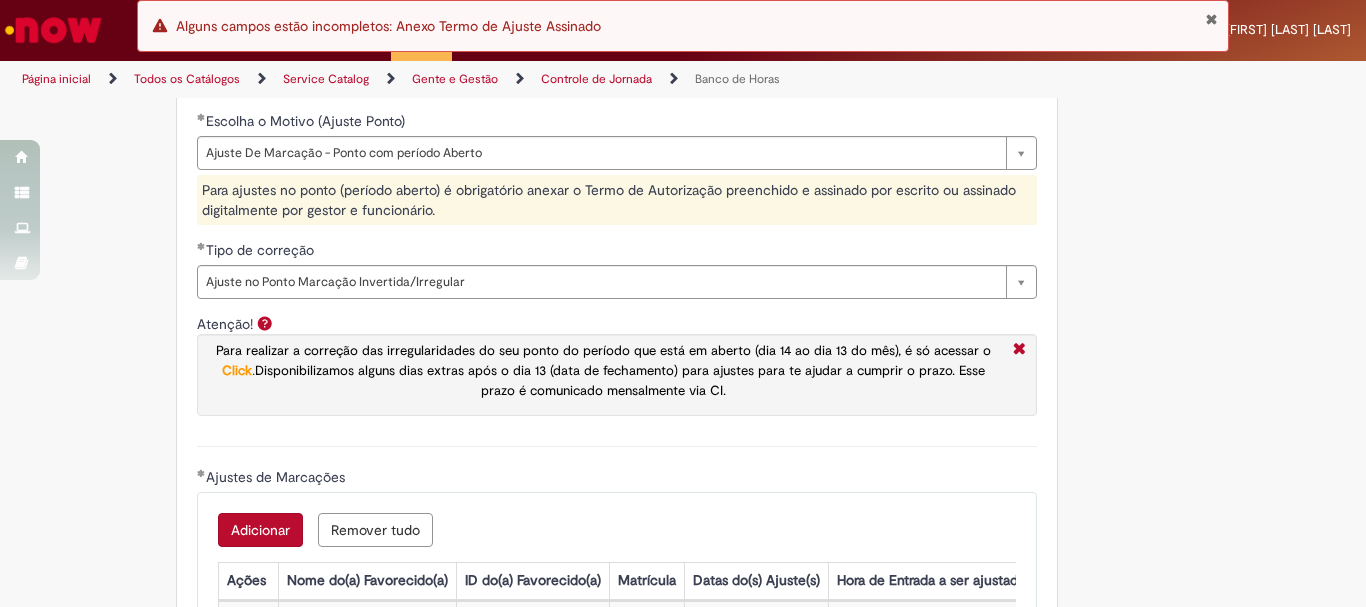 scroll, scrollTop: 1340, scrollLeft: 0, axis: vertical 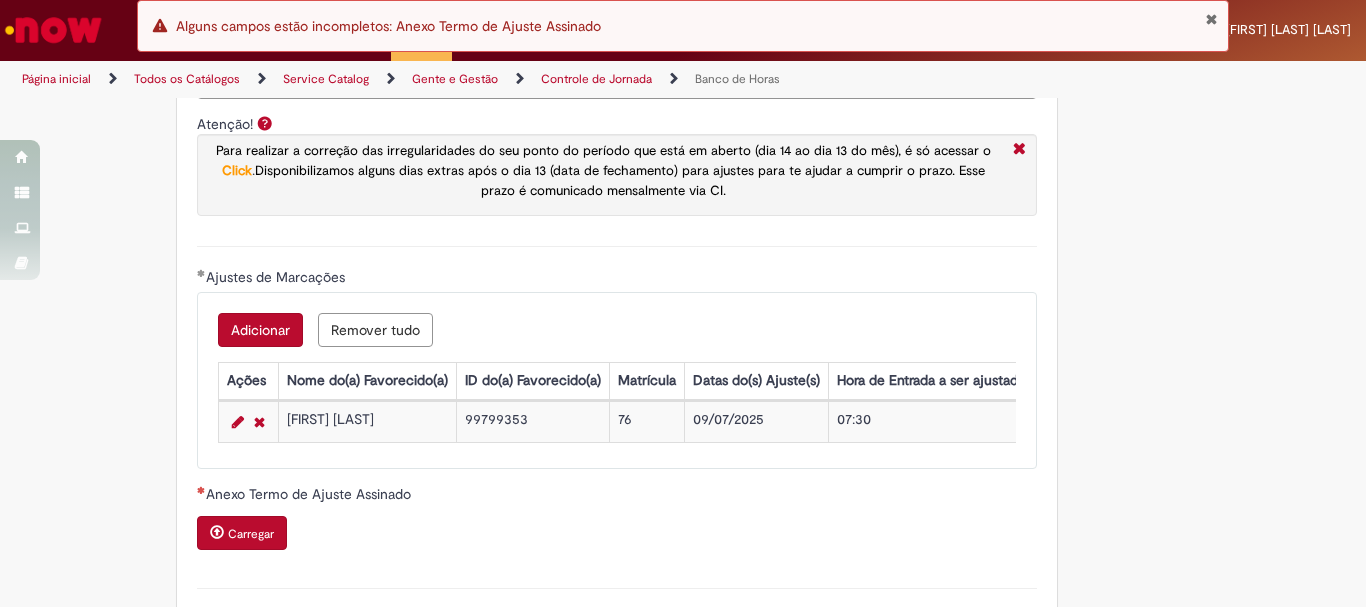 click on "Carregar" at bounding box center (251, 534) 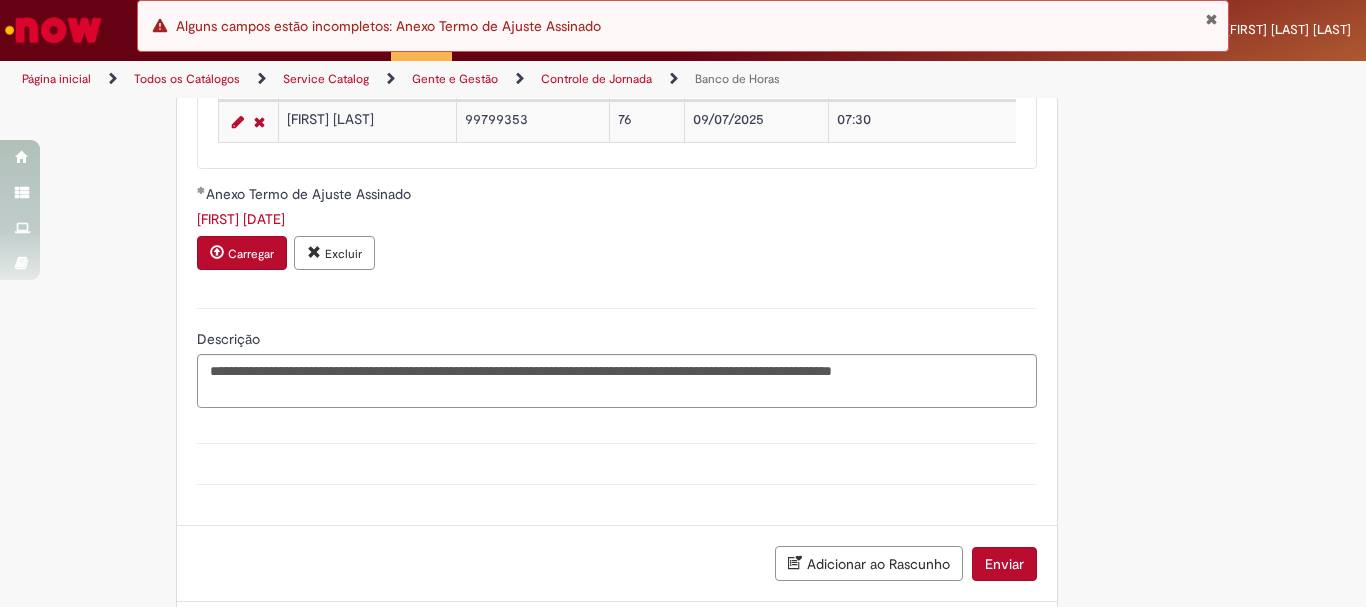 scroll, scrollTop: 2060, scrollLeft: 0, axis: vertical 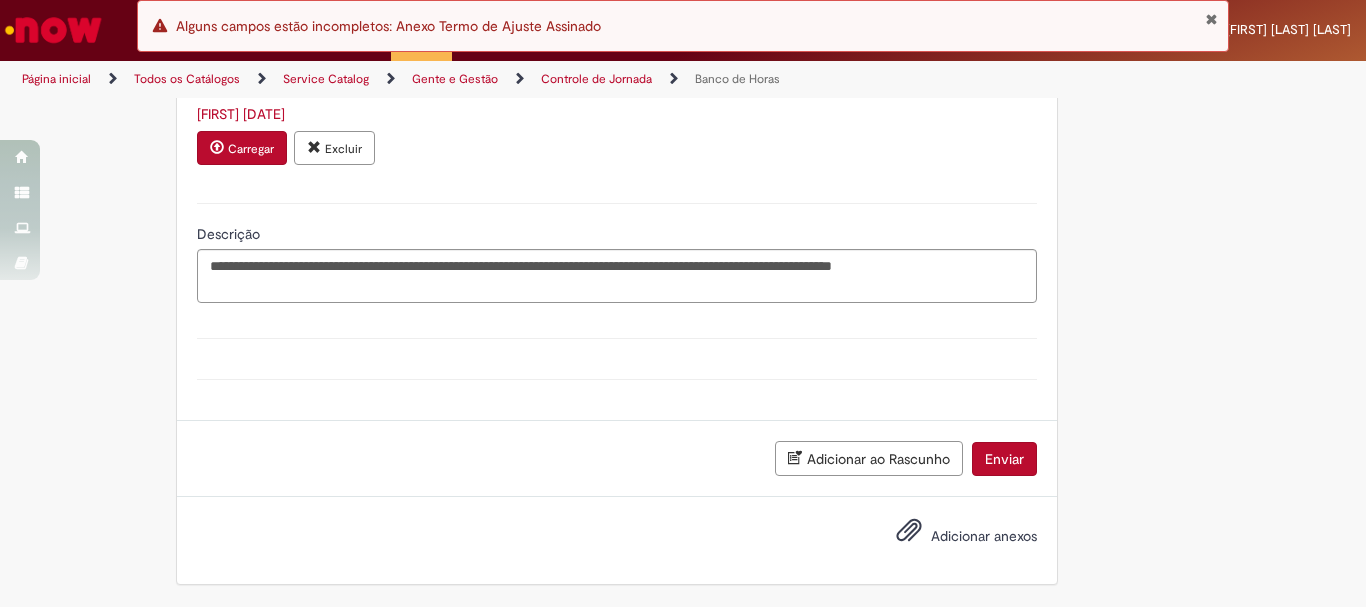click on "Adicionar anexos" at bounding box center (984, 536) 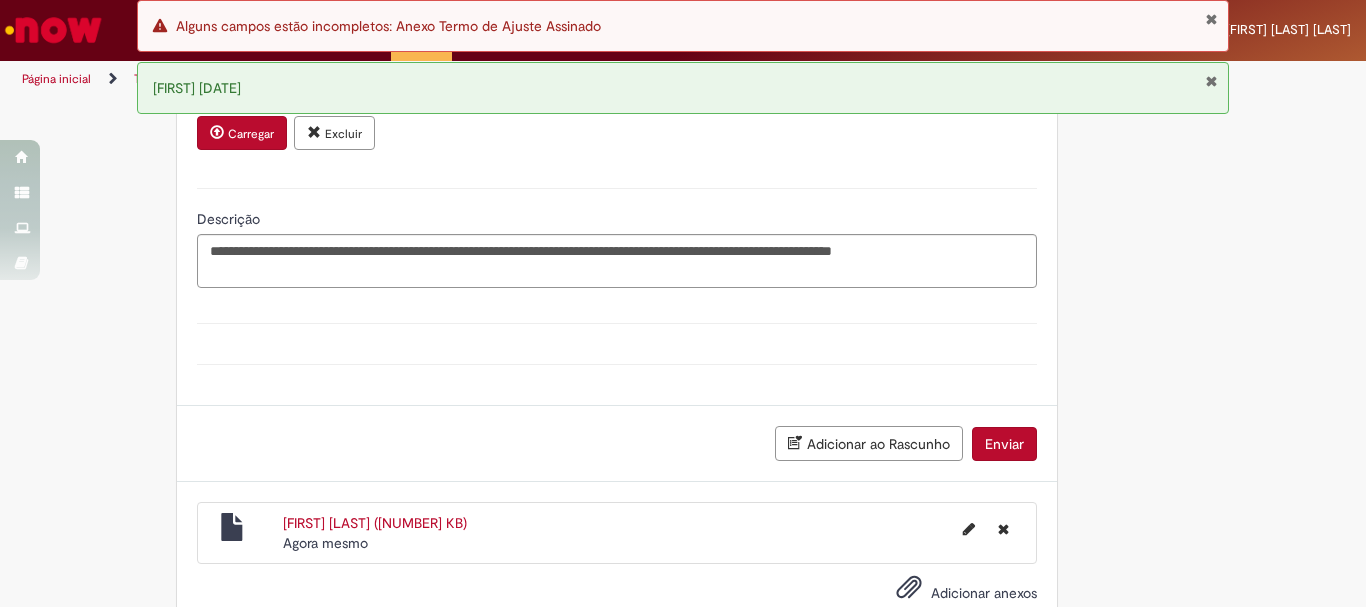 scroll, scrollTop: 2132, scrollLeft: 0, axis: vertical 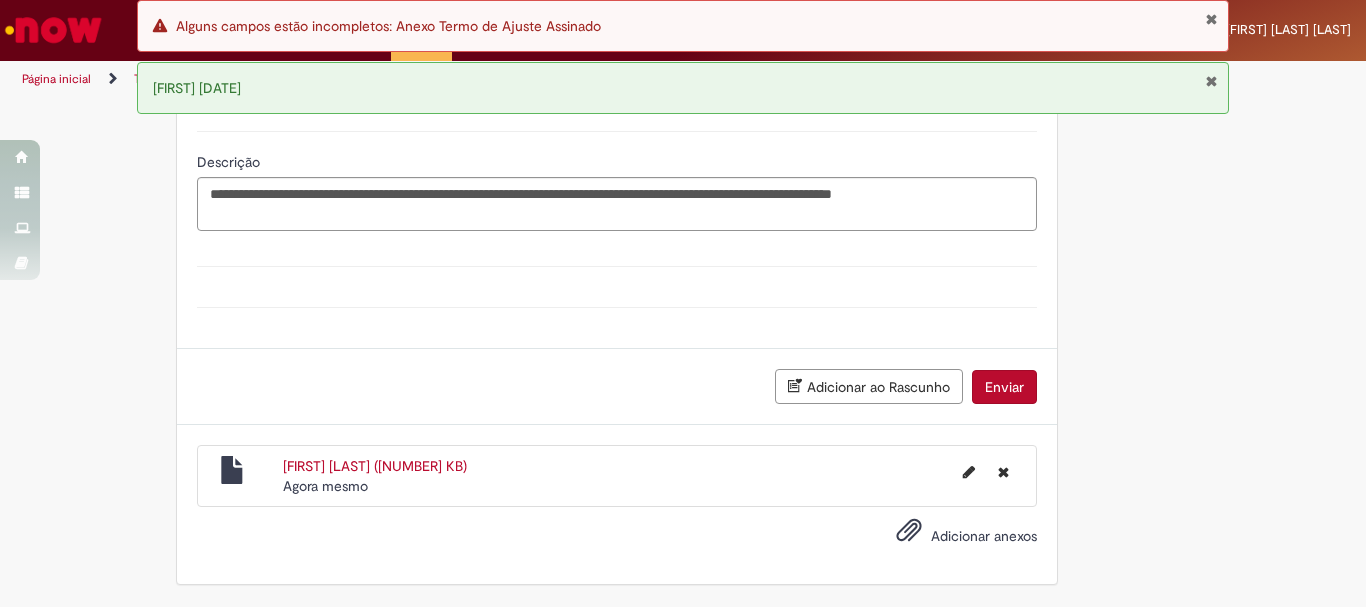 click on "Enviar" at bounding box center (1004, 387) 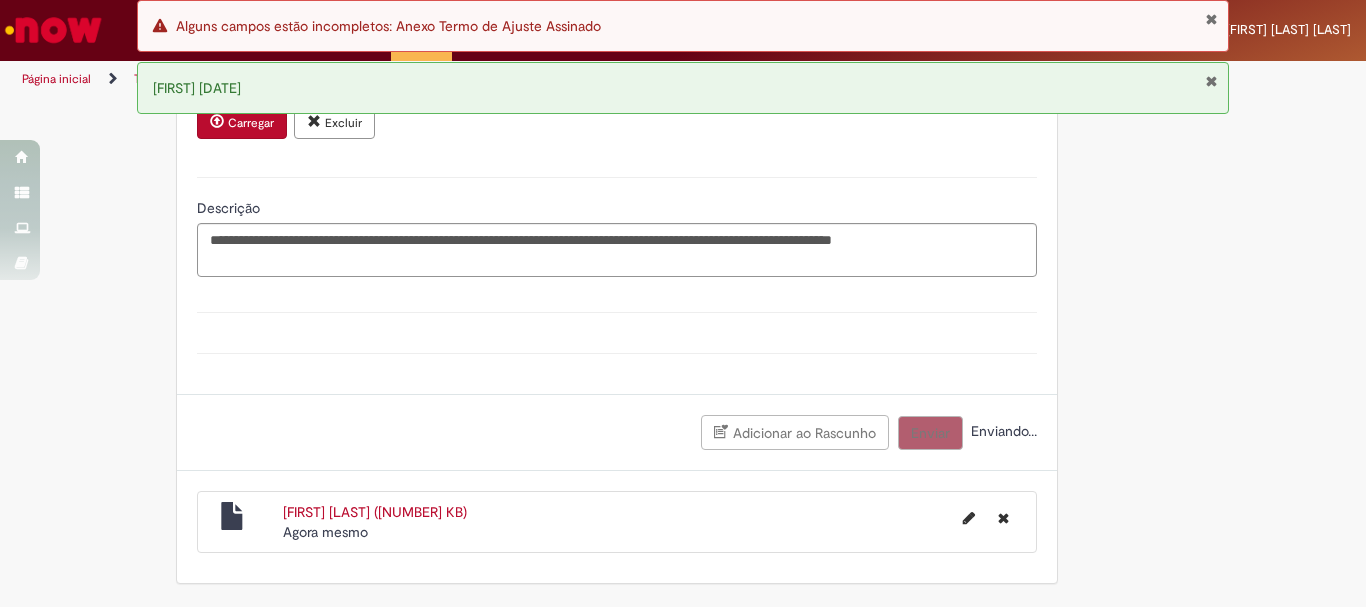 scroll, scrollTop: 2086, scrollLeft: 0, axis: vertical 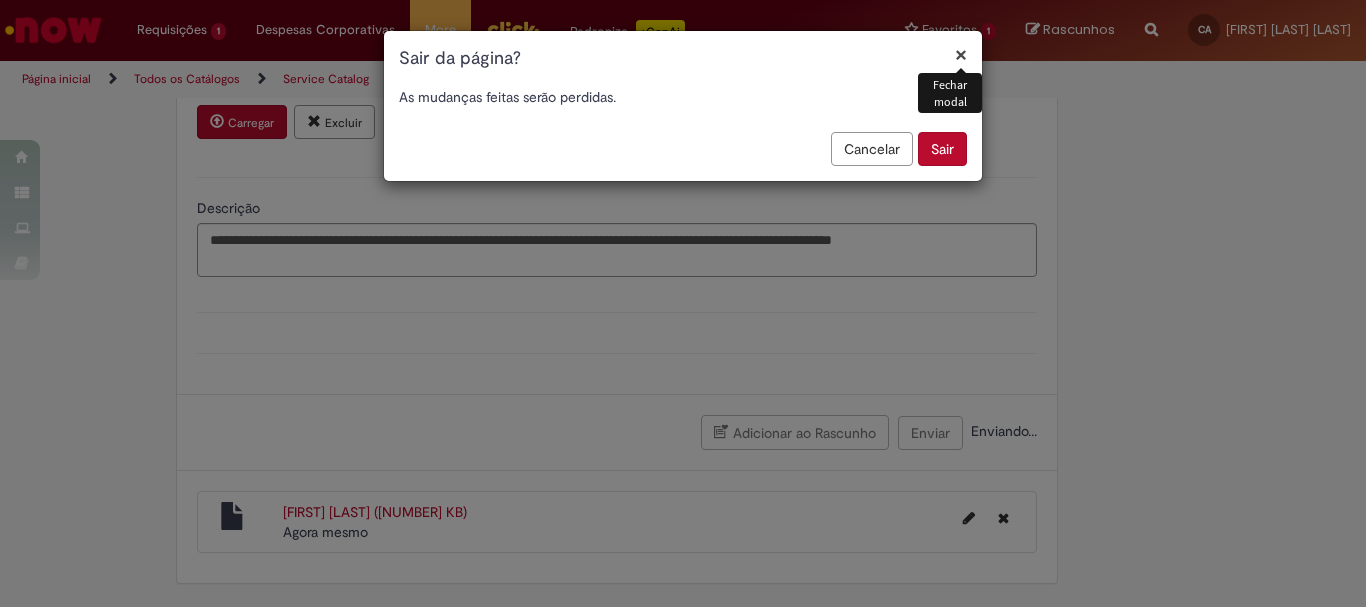 click on "×" at bounding box center (961, 54) 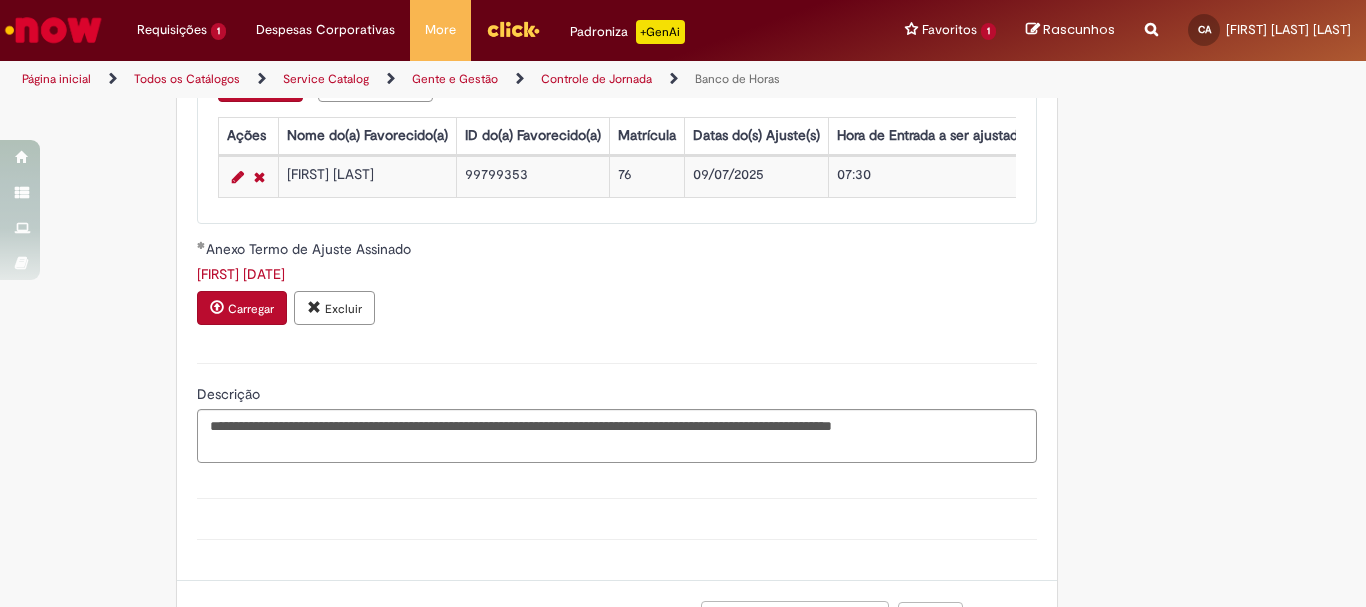 scroll, scrollTop: 2085, scrollLeft: 0, axis: vertical 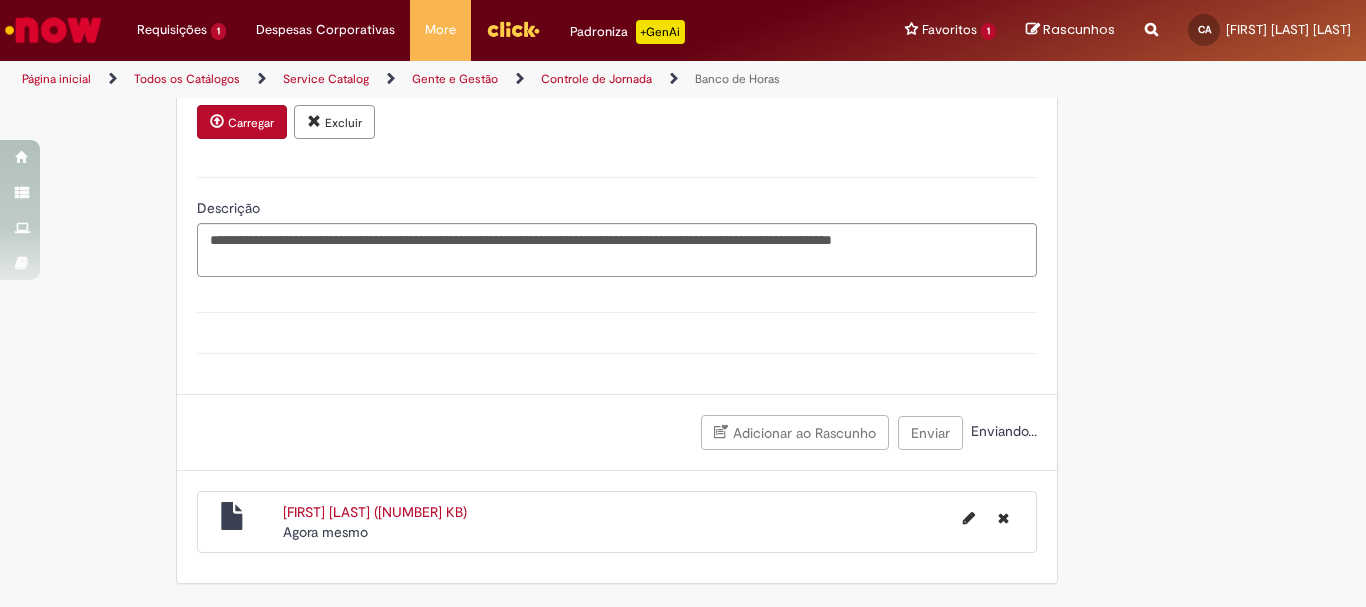 click on "**********" at bounding box center [617, -308] 